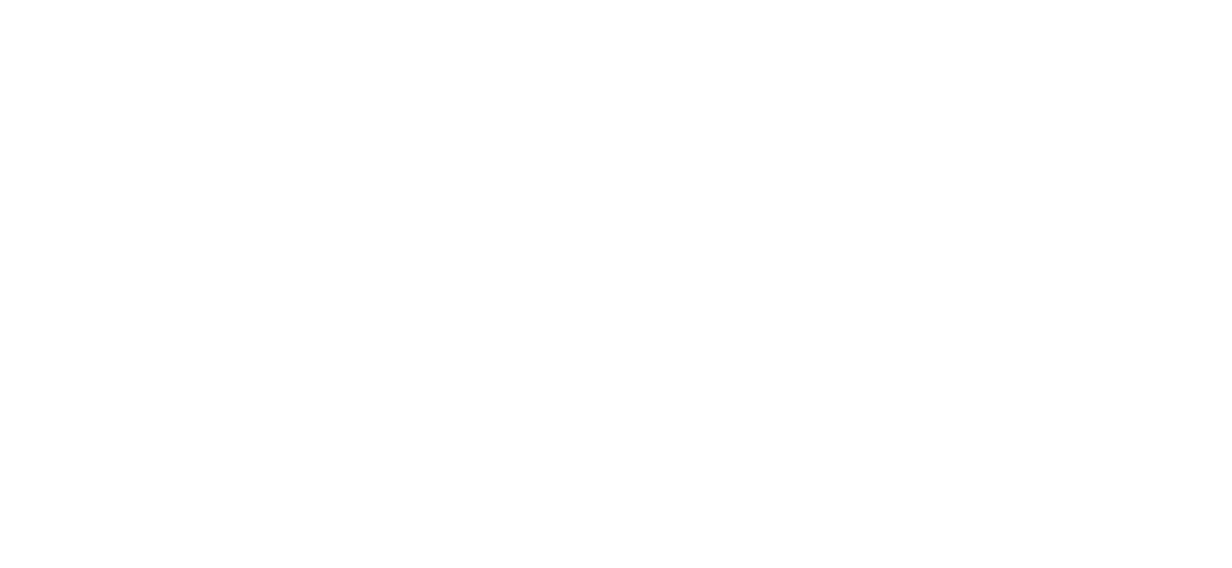 scroll, scrollTop: 0, scrollLeft: 0, axis: both 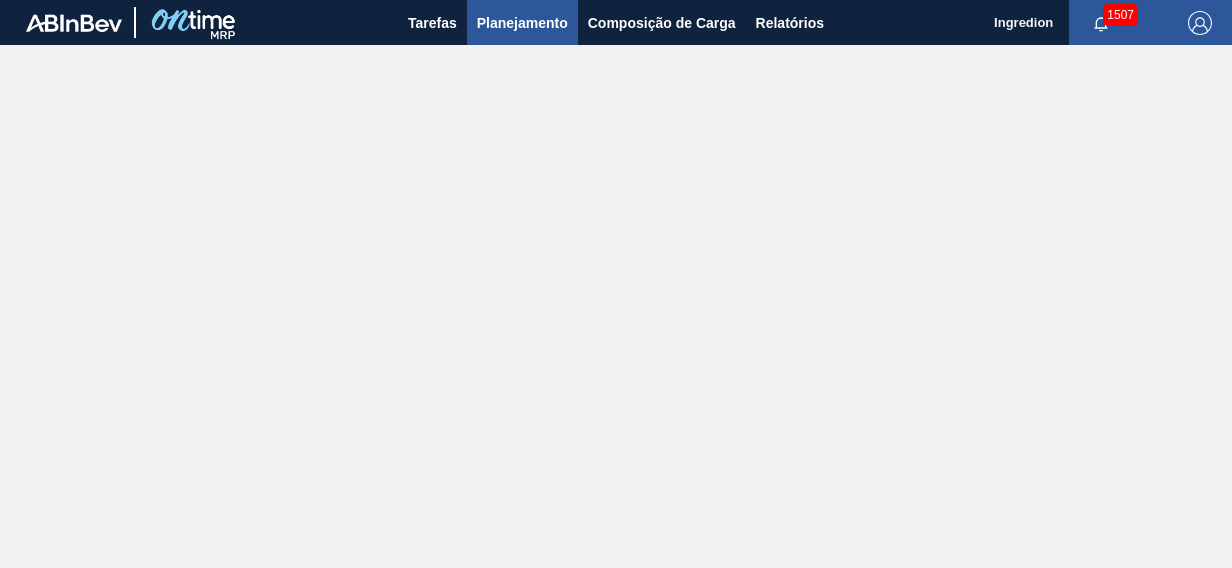 click on "Planejamento" at bounding box center (522, 23) 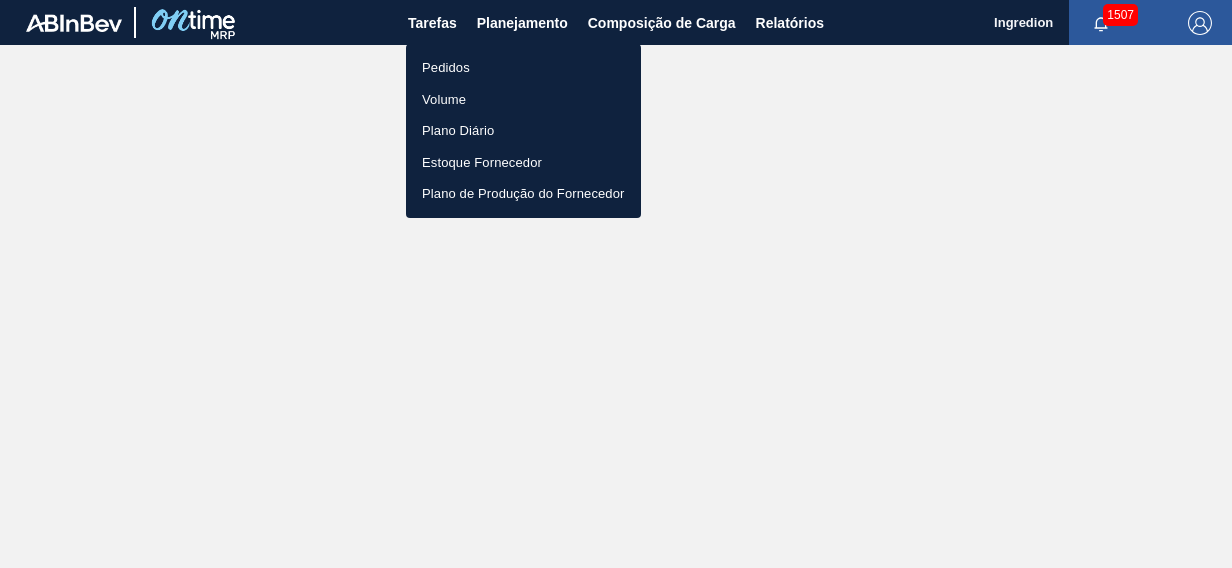 click on "Pedidos" at bounding box center [523, 68] 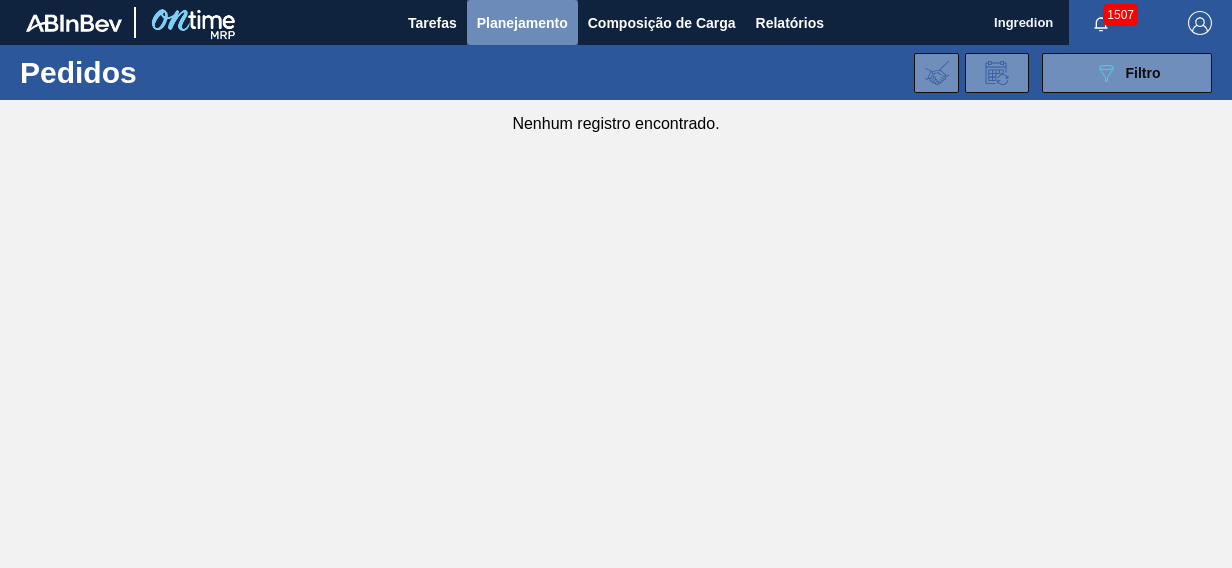 click on "Planejamento" at bounding box center (522, 23) 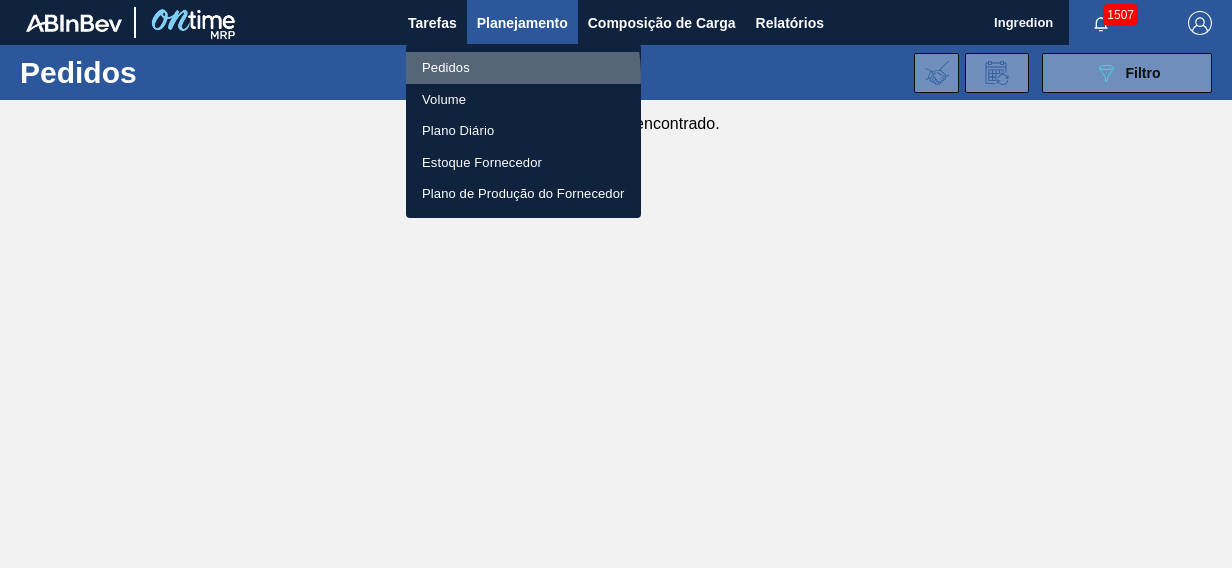 click on "Pedidos" at bounding box center (523, 68) 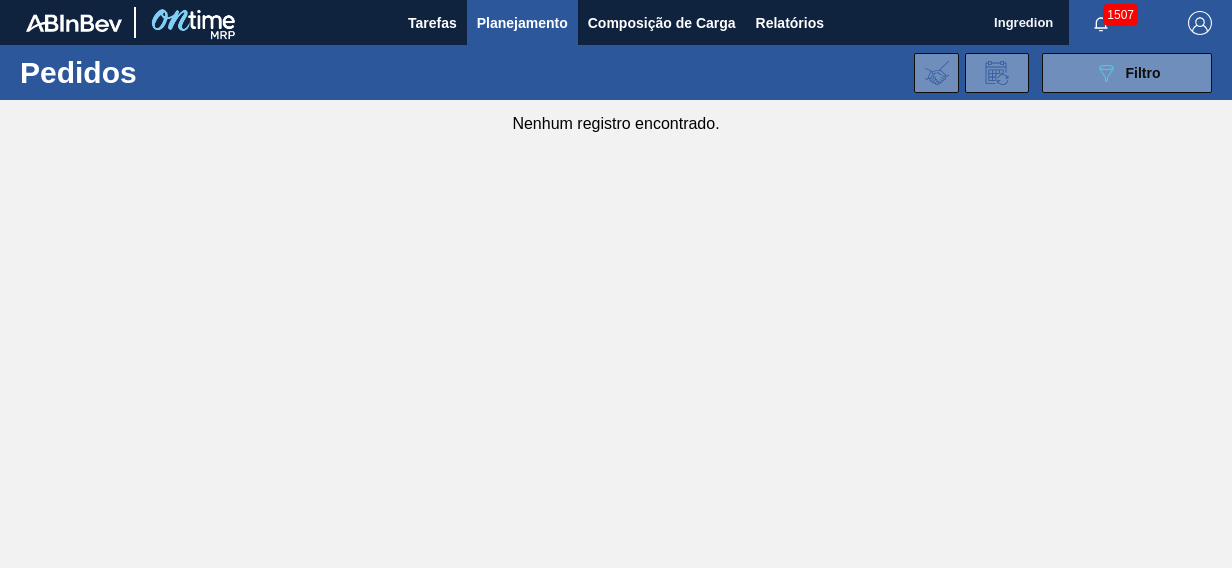 click on "Tarefas Planejamento Composição de Carga Relatórios Ingredion 1507 Marcar todas como lido Pedidos 089F7B8B-B2A5-4AFE-B5C0-19BA573D28AC Filtro Código Pedido Portal Códido PO SAP Etapa Pedido em Negociação Aguardando Composição de Carga Aguardando Faturamento Em renegociação Destino BR07 - [CITY] Carteira Carteira Material Material Data coleta de Data coleta até Data de Entrega de Data de Entrega até Hora entrega de Hora entrega até Mostrar itens pendentes Buscar Limpar Busca Nenhum registro encontrado." at bounding box center (616, 284) 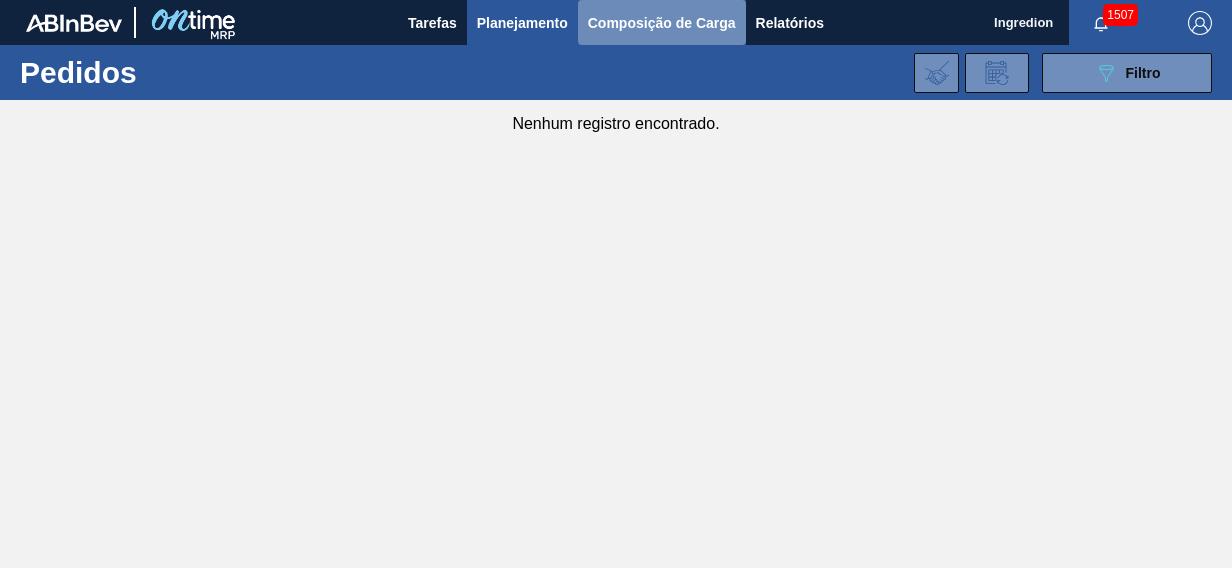 click on "Composição de Carga" at bounding box center (662, 23) 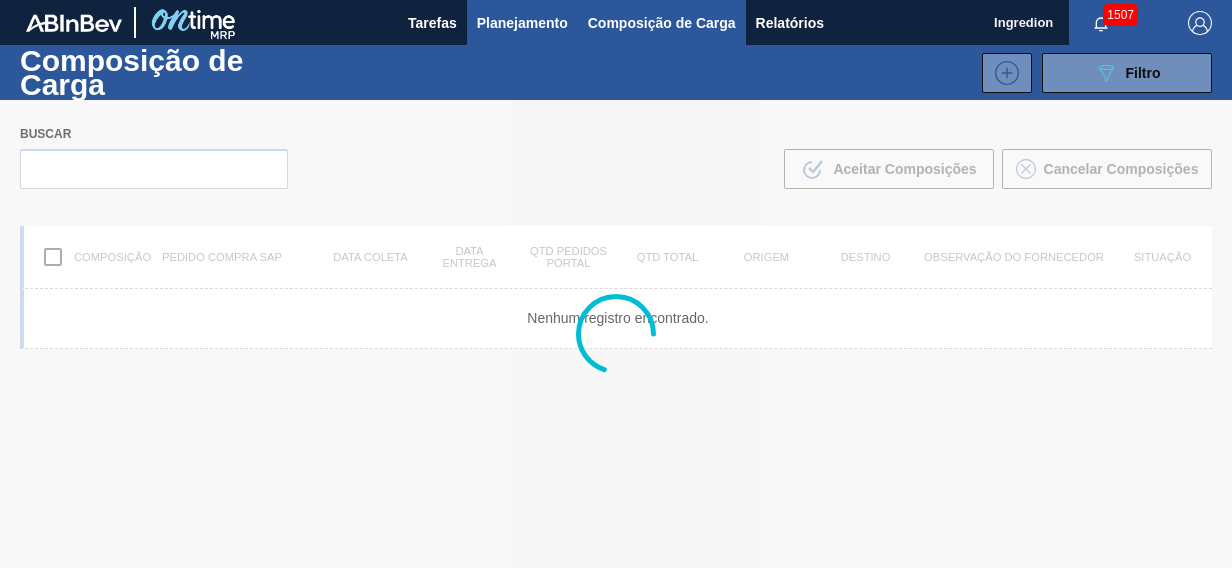 click on "Planejamento" at bounding box center [522, 23] 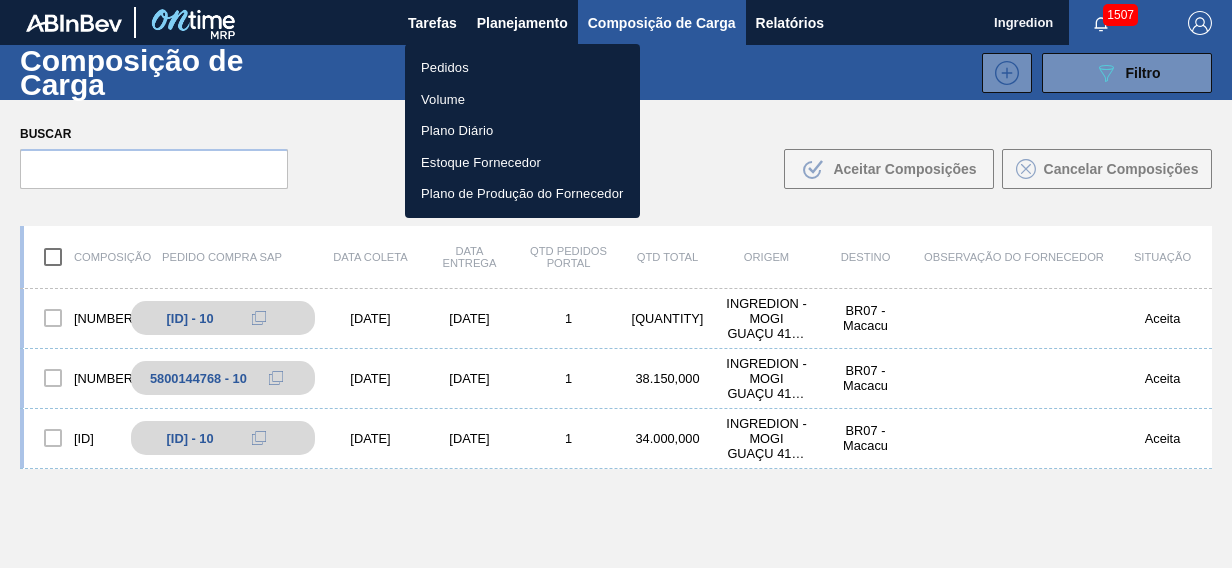 click on "Pedidos" at bounding box center (522, 68) 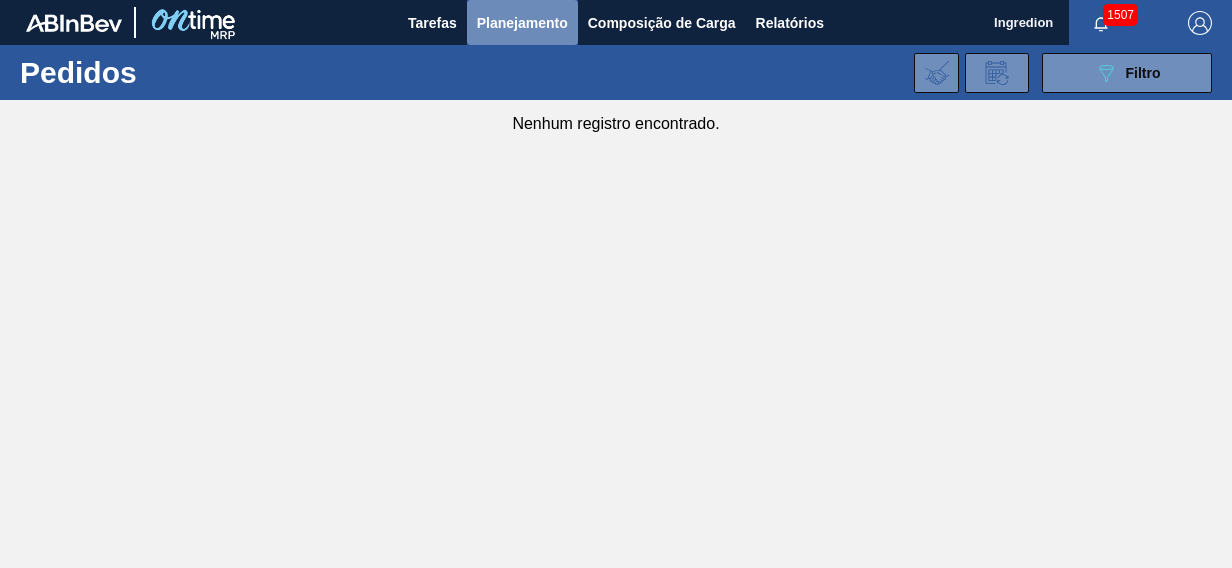 click on "Planejamento" at bounding box center (522, 23) 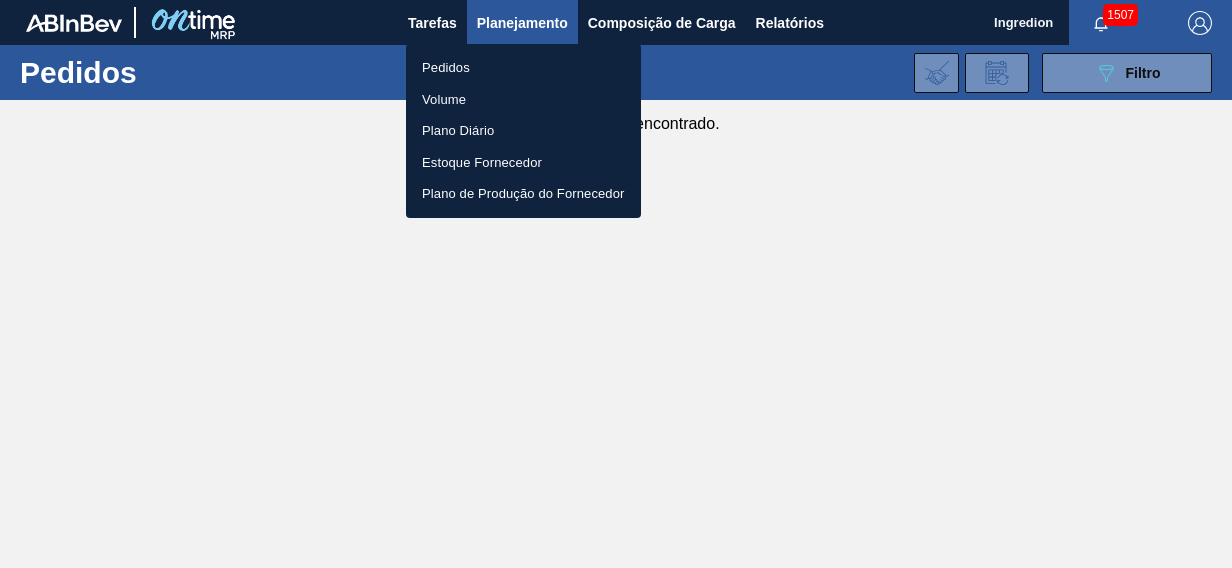 click at bounding box center (616, 284) 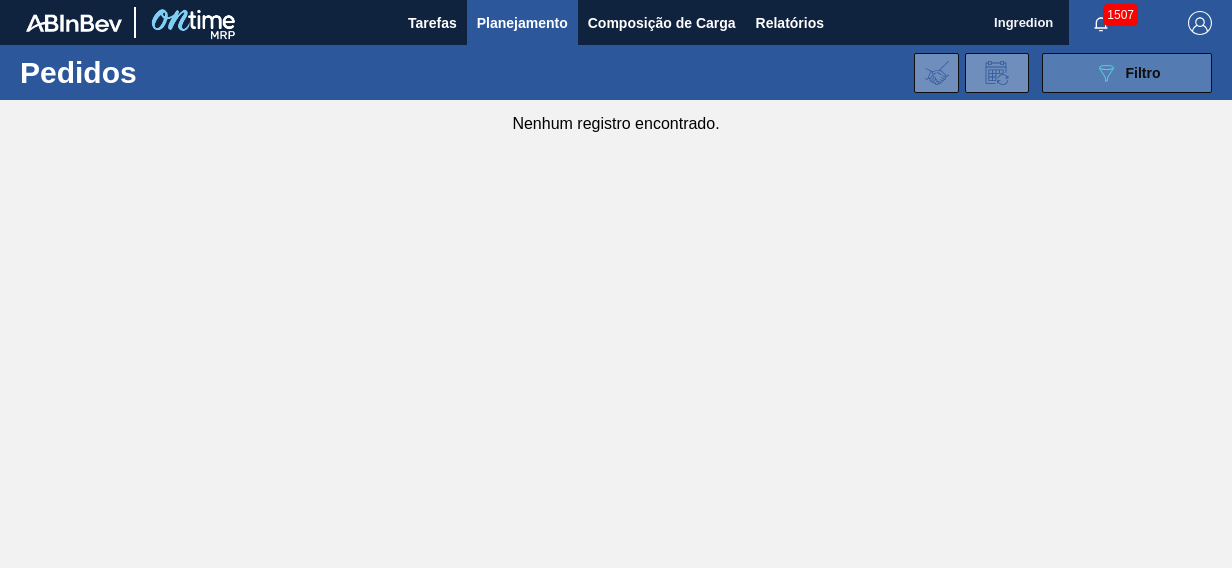 click on "089F7B8B-B2A5-4AFE-B5C0-19BA573D28AC" 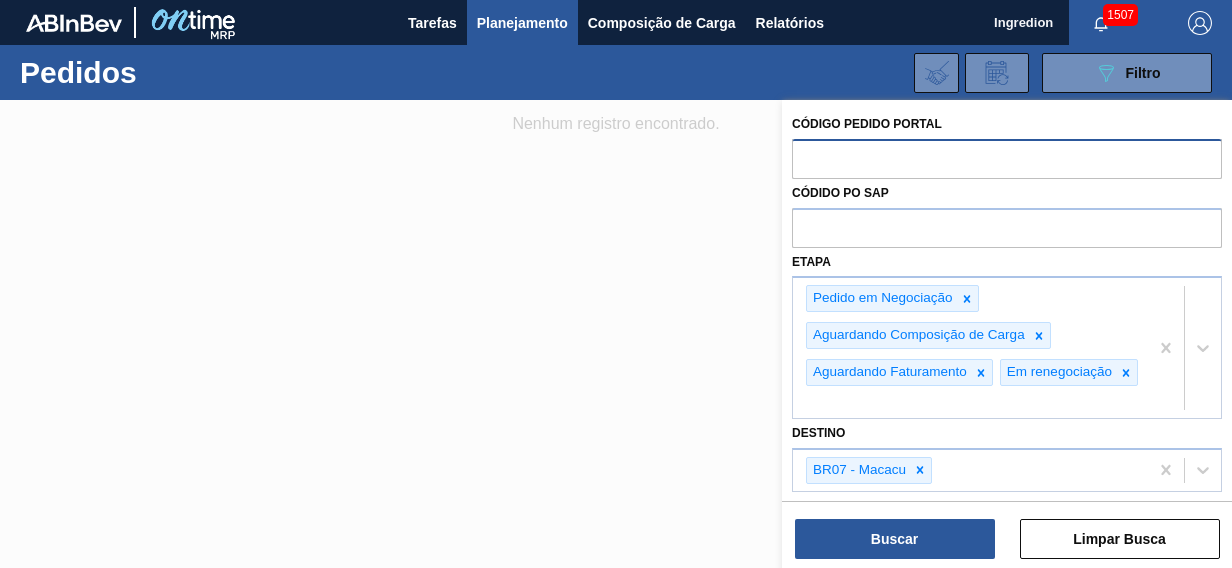 click at bounding box center [1007, 158] 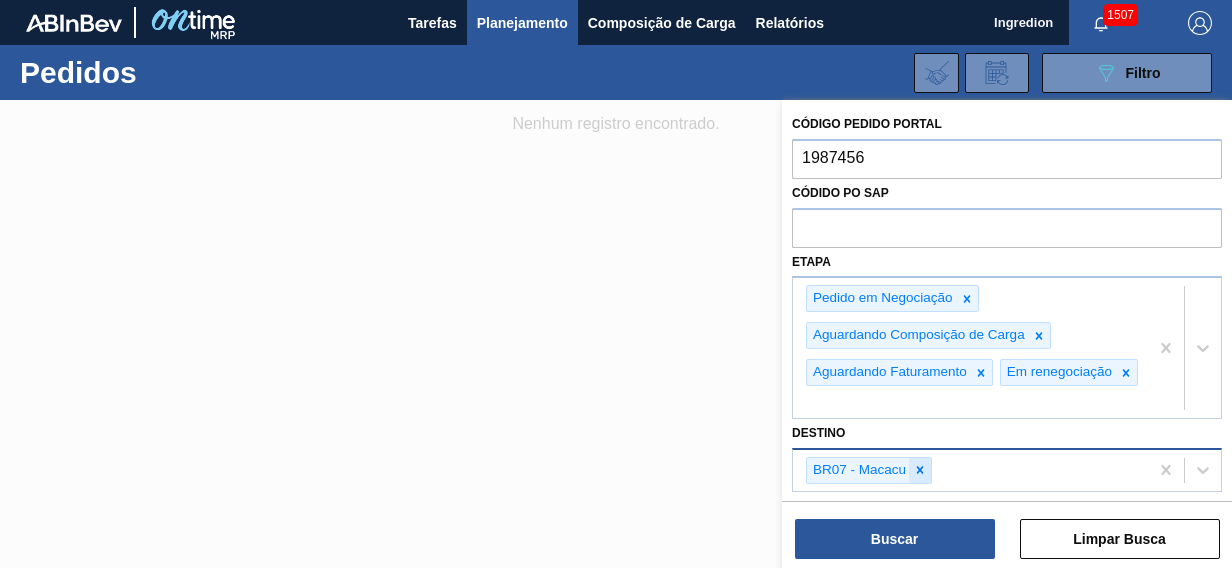 click 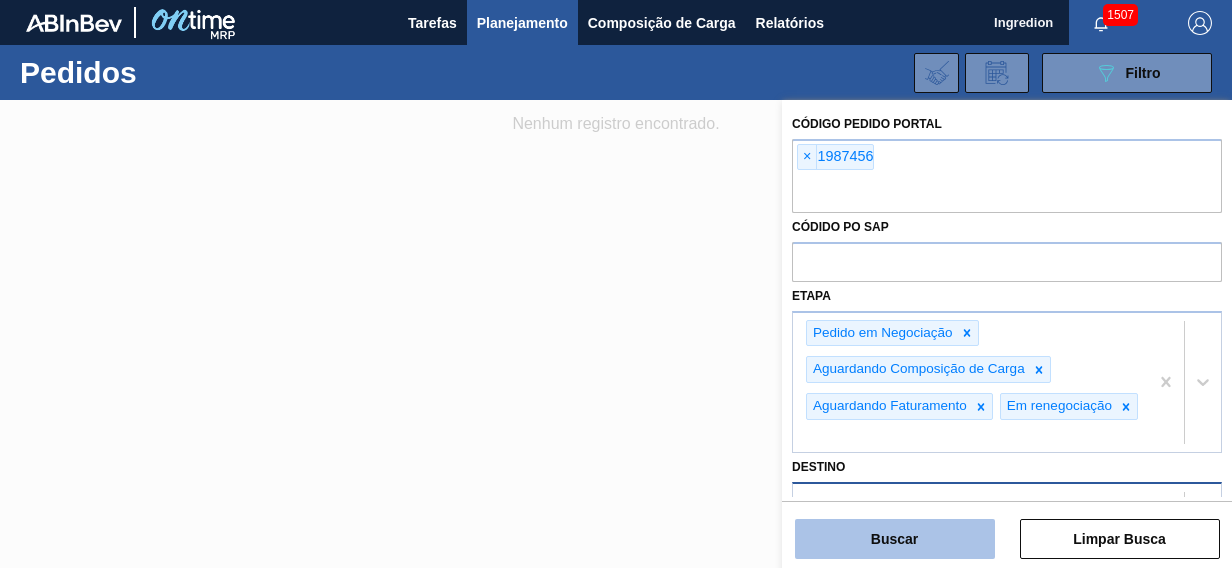 click on "Buscar" at bounding box center (895, 539) 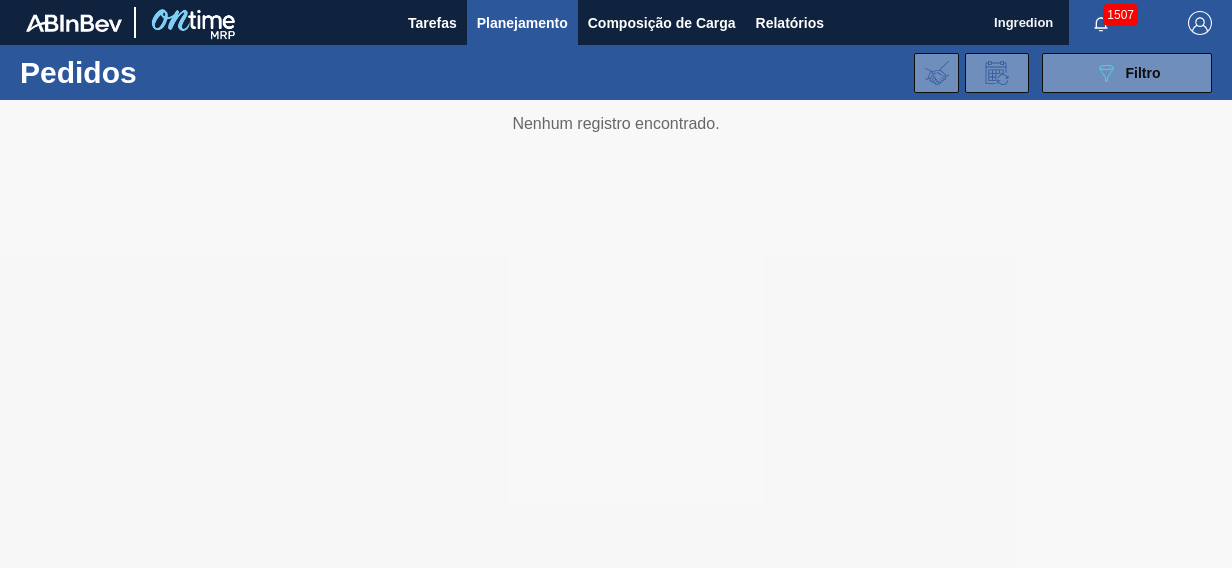 click on "Planejamento" at bounding box center (522, 23) 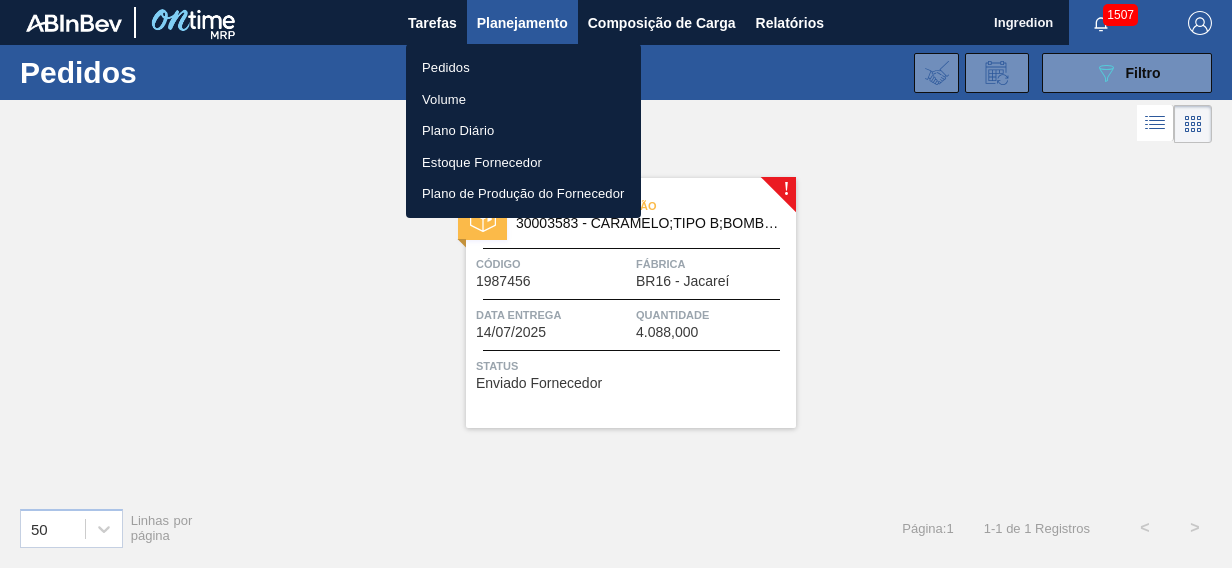 click at bounding box center (616, 284) 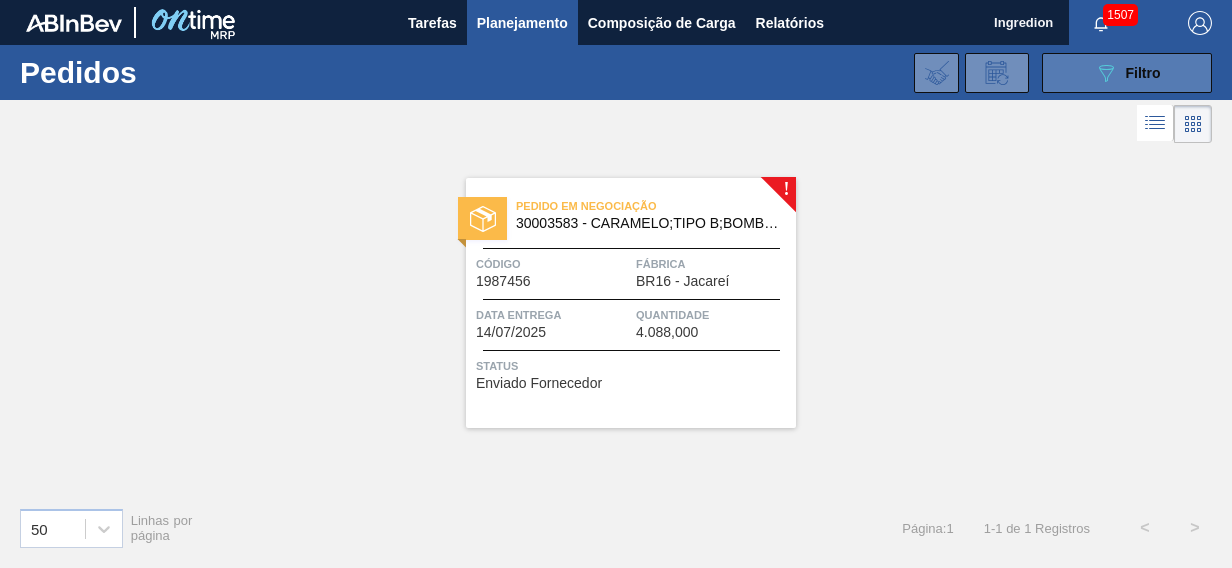 click on "Filtro" at bounding box center (1143, 73) 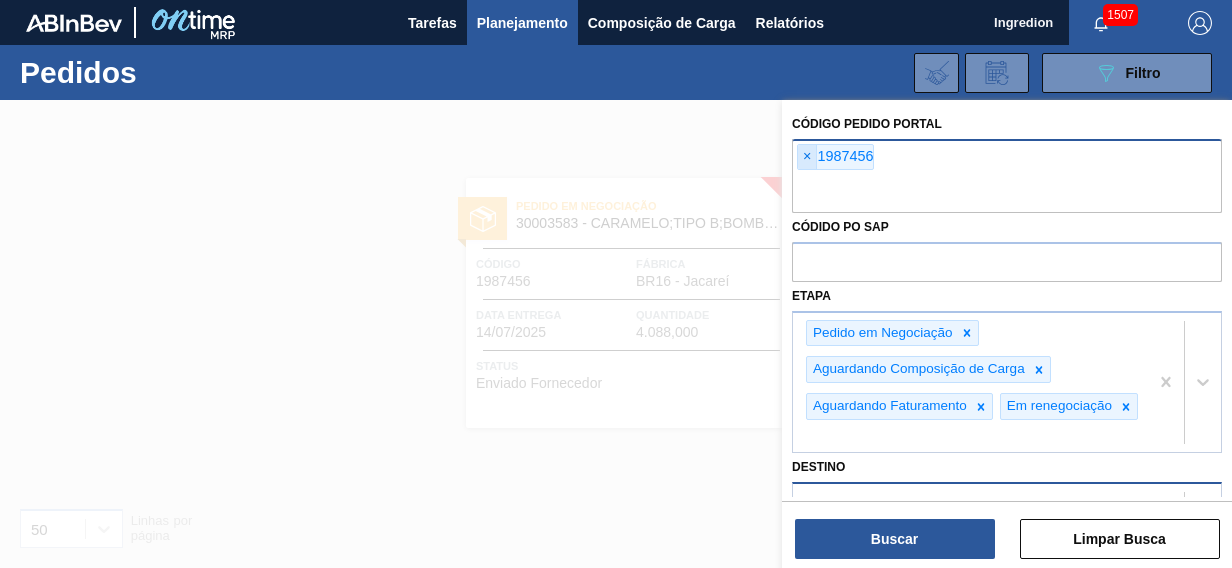 click on "×" at bounding box center [807, 157] 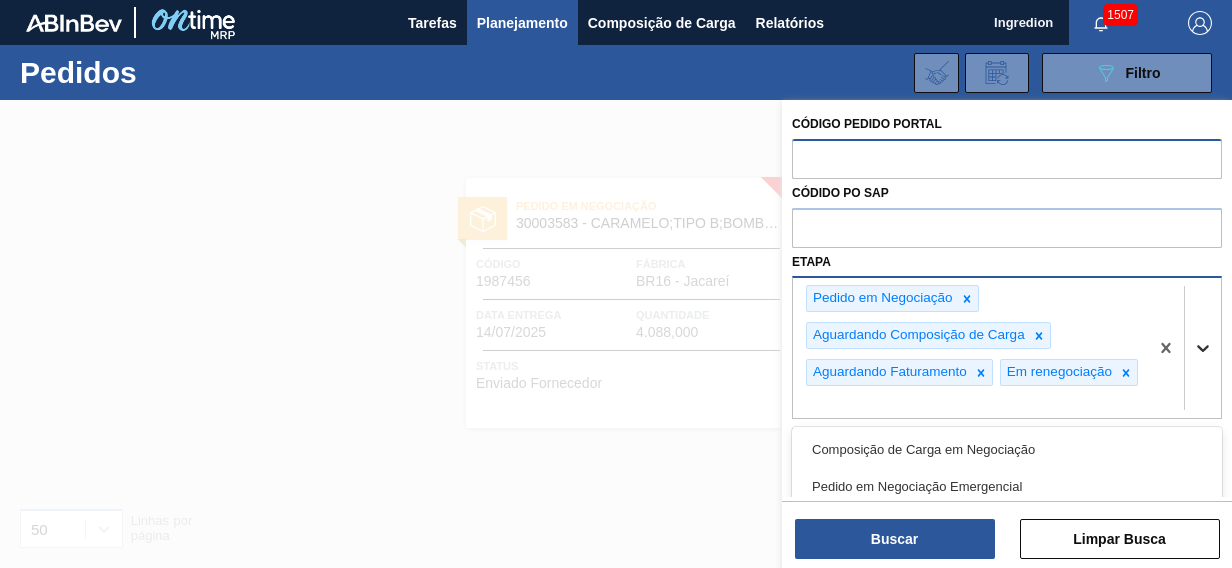 click 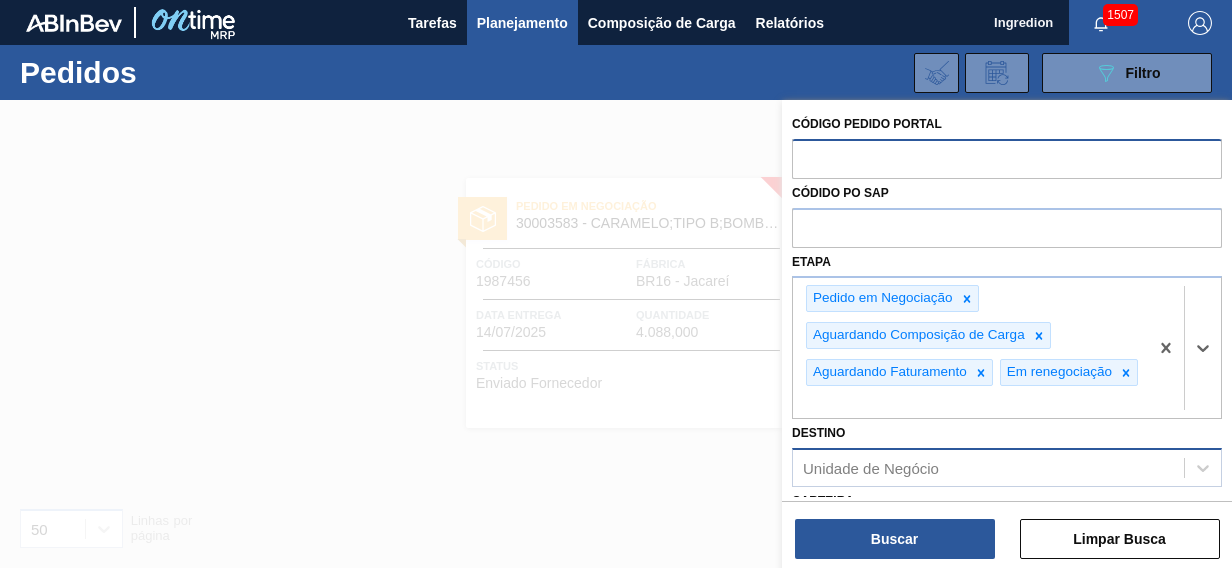 drag, startPoint x: 1102, startPoint y: 383, endPoint x: 1095, endPoint y: 434, distance: 51.47815 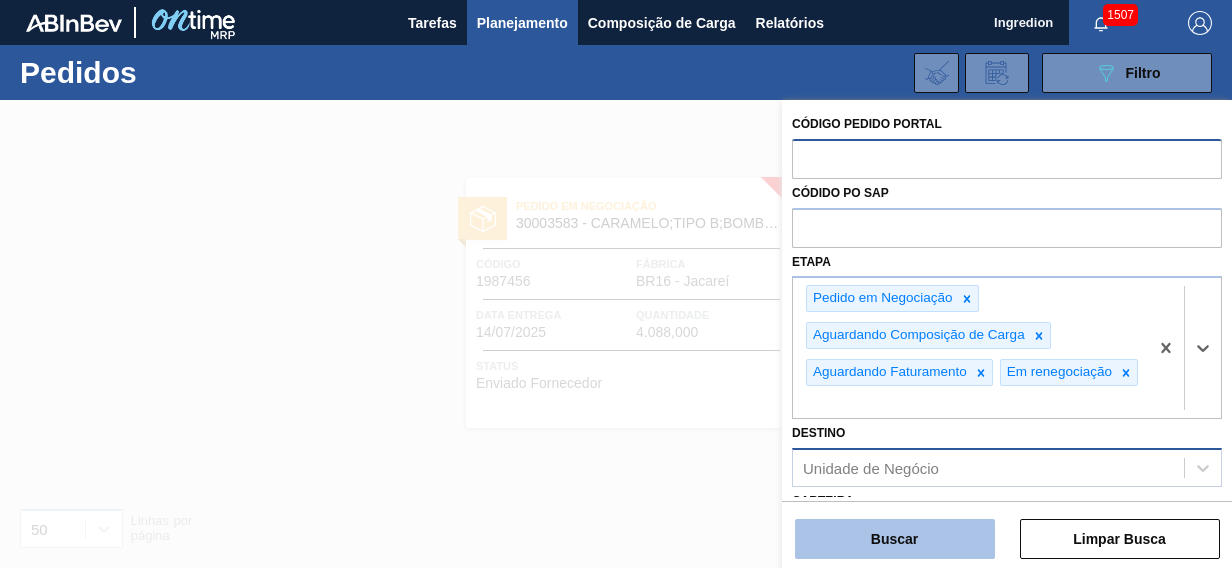 click on "Buscar" at bounding box center (895, 539) 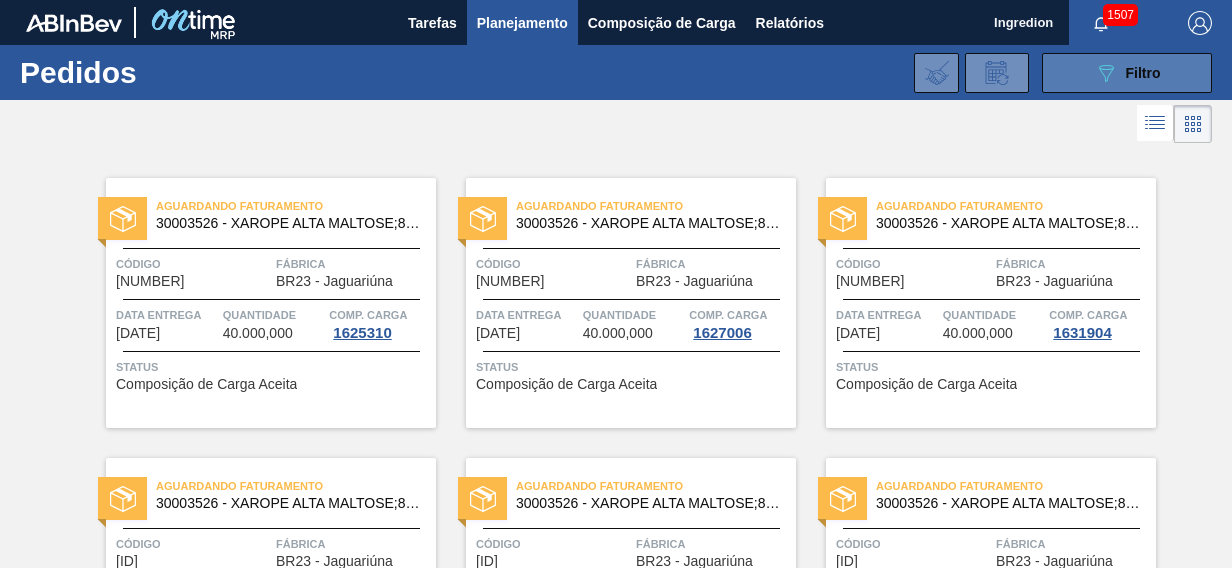 click on "089F7B8B-B2A5-4AFE-B5C0-19BA573D28AC Filtro" at bounding box center (1127, 73) 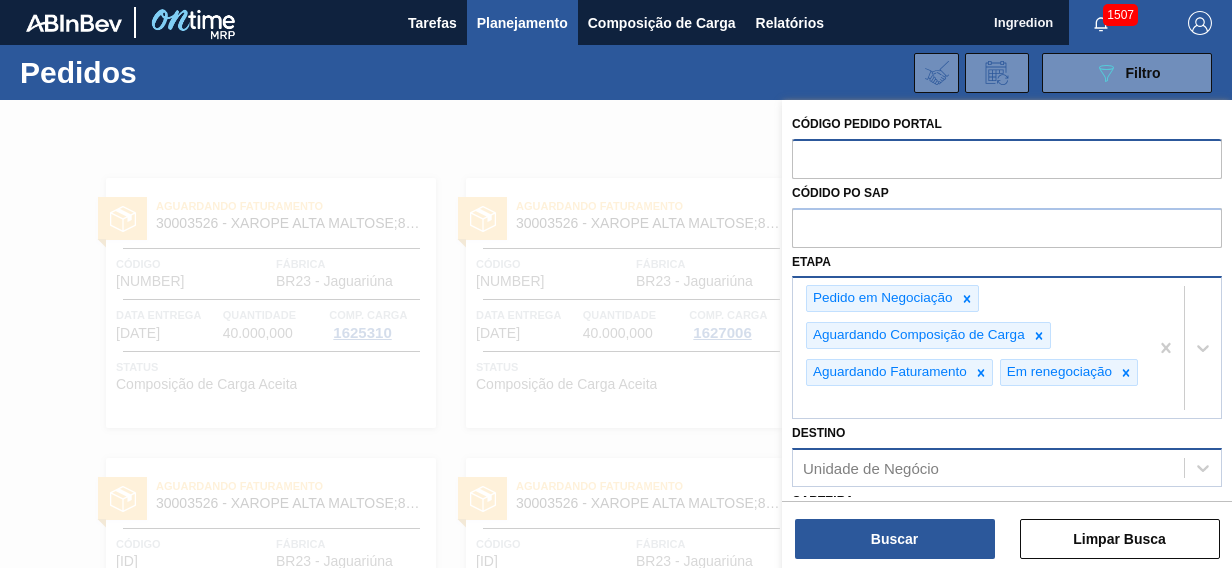 click 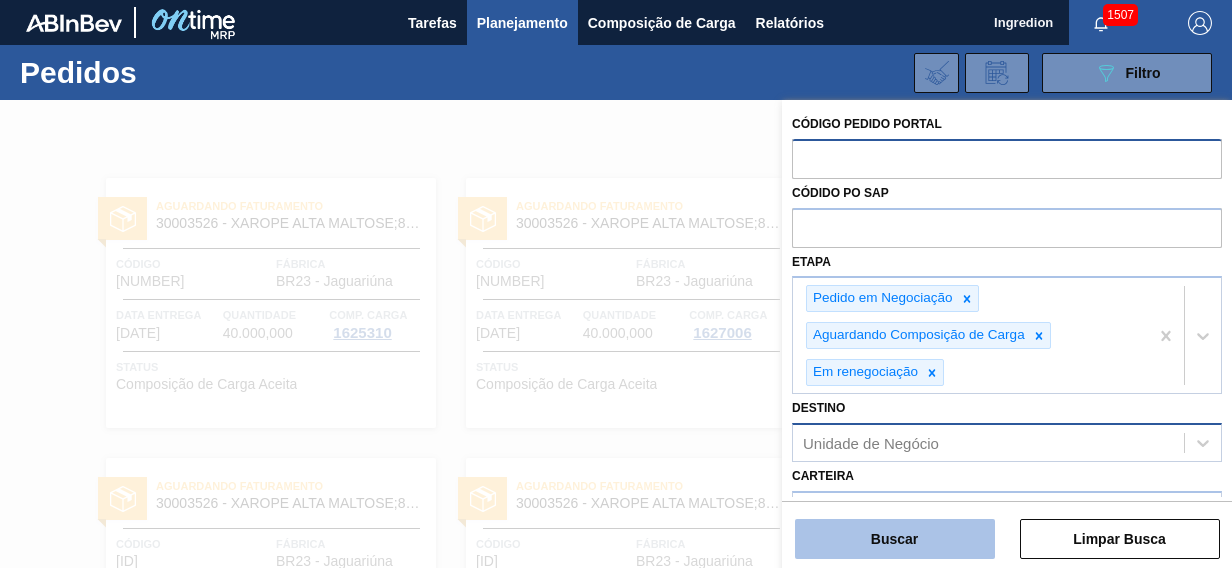 click on "Buscar" at bounding box center (895, 539) 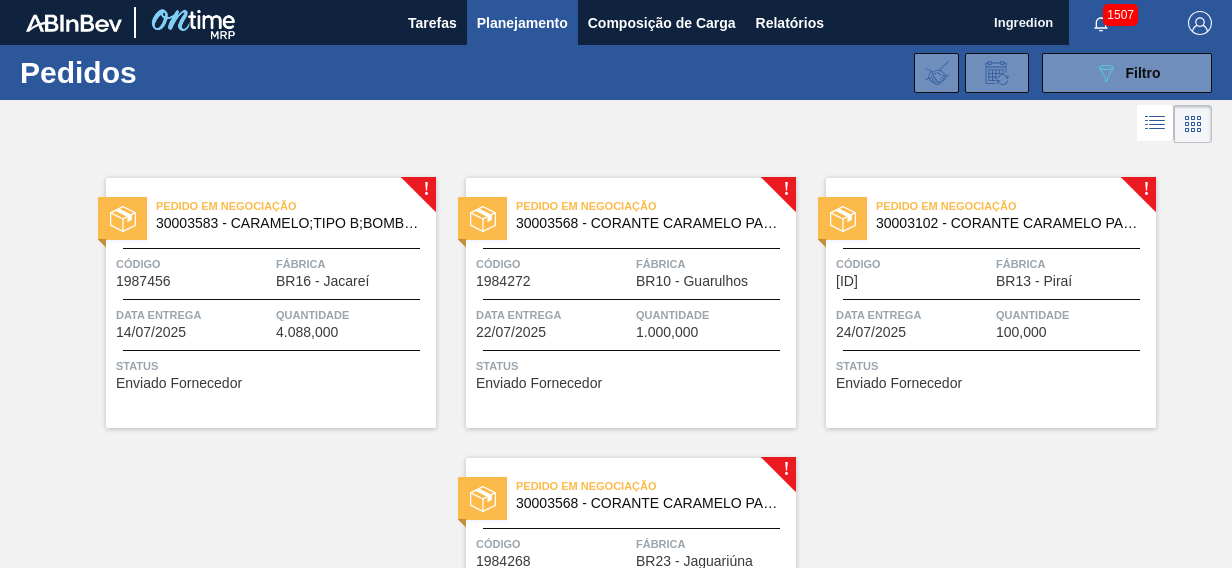 click on "Pedido em Negociação 30003583 - CARAMELO;TIPO B;BOMBONA;28 KG;; Código 1987456 Fábrica BR16 - [CITY] Data entrega [DATE] Quantidade 4.088,000 Status Enviado Fornecedor" at bounding box center [271, 303] 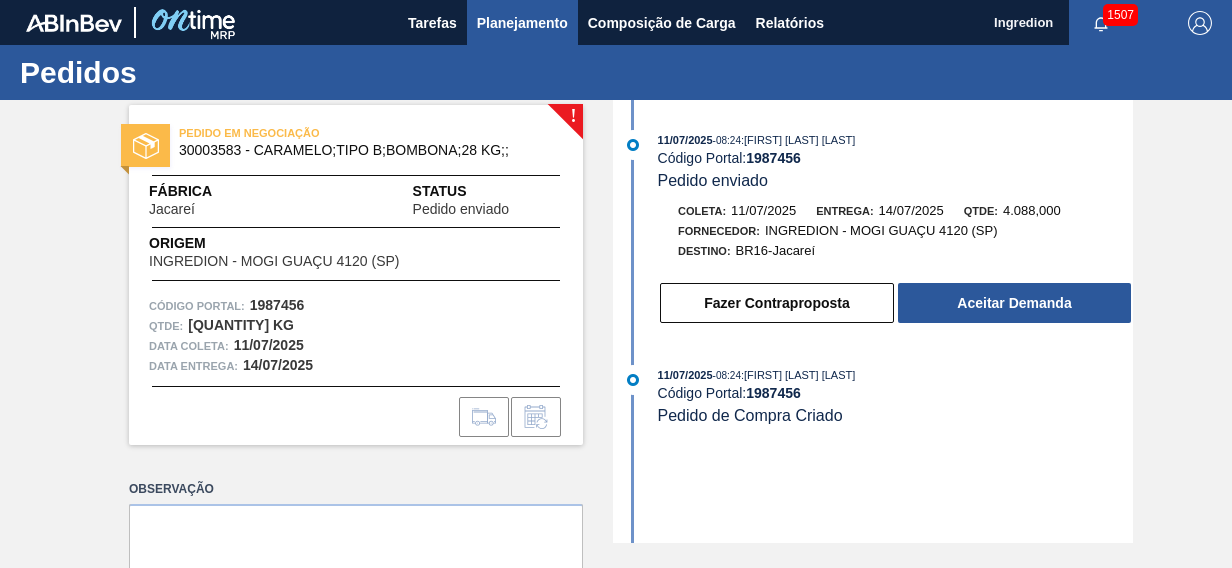 click on "Planejamento" at bounding box center [522, 23] 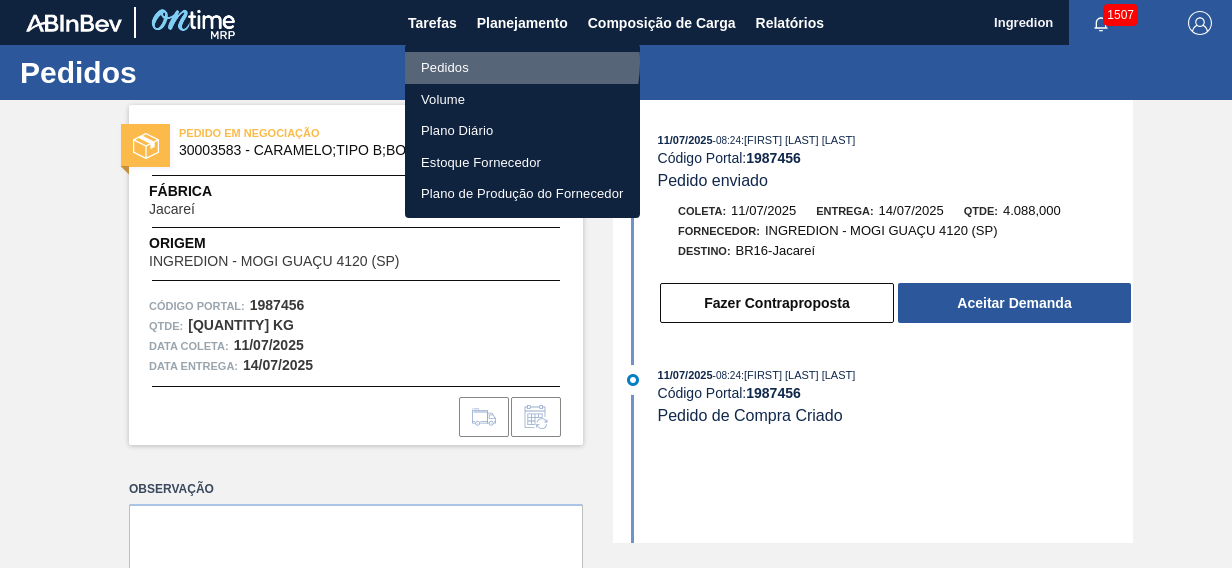 click on "Pedidos" at bounding box center [522, 68] 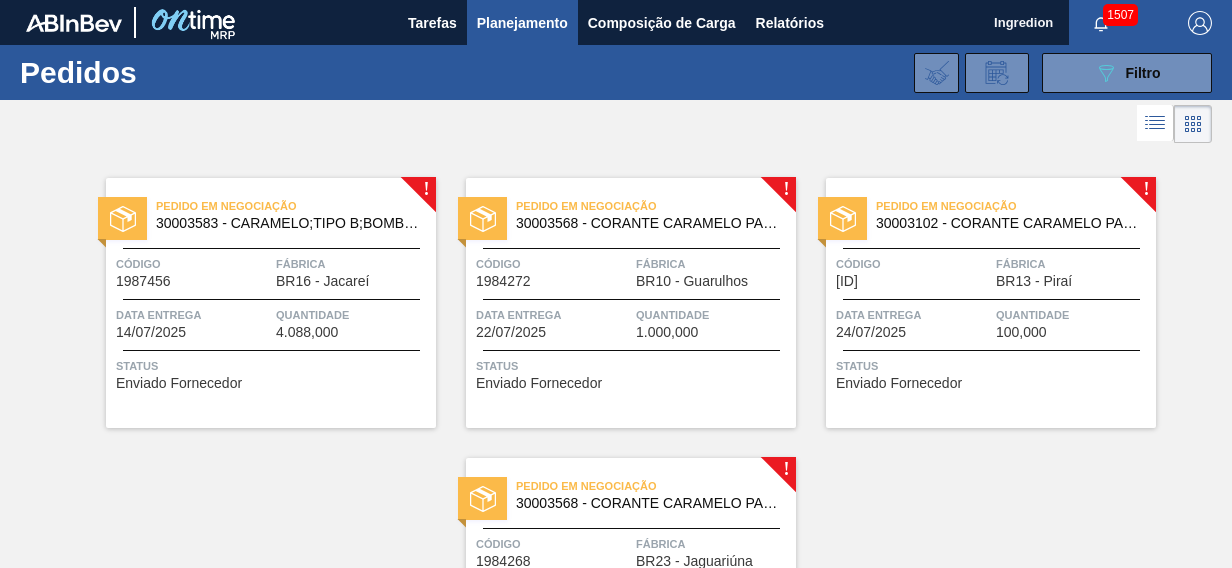 click on "Status Enviado Fornecedor" at bounding box center (273, 372) 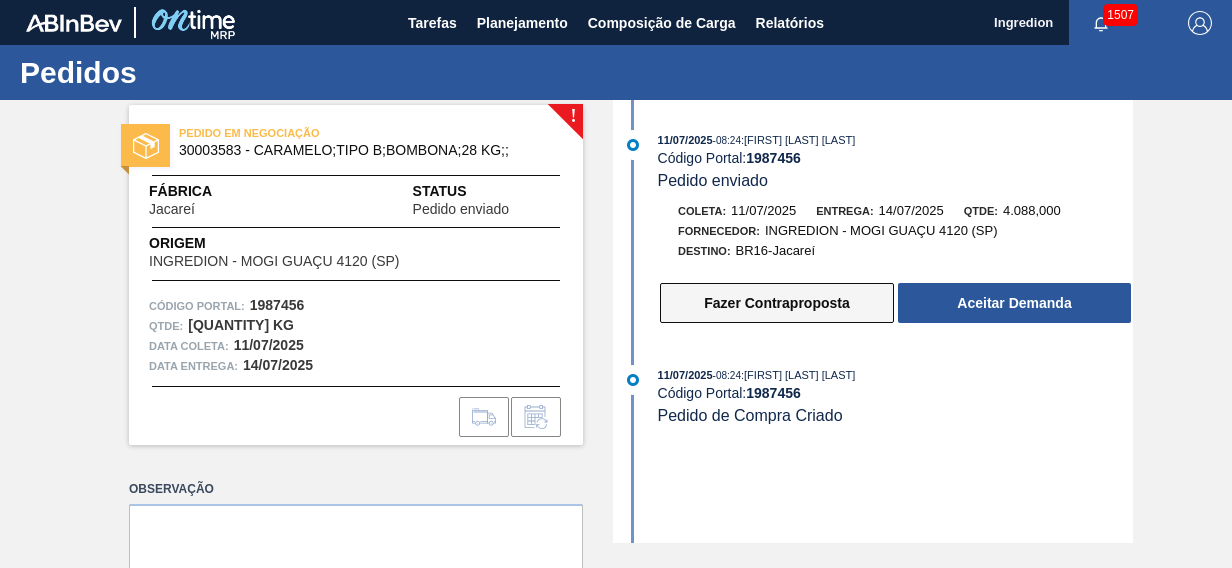 click on "Fazer Contraproposta" at bounding box center (777, 303) 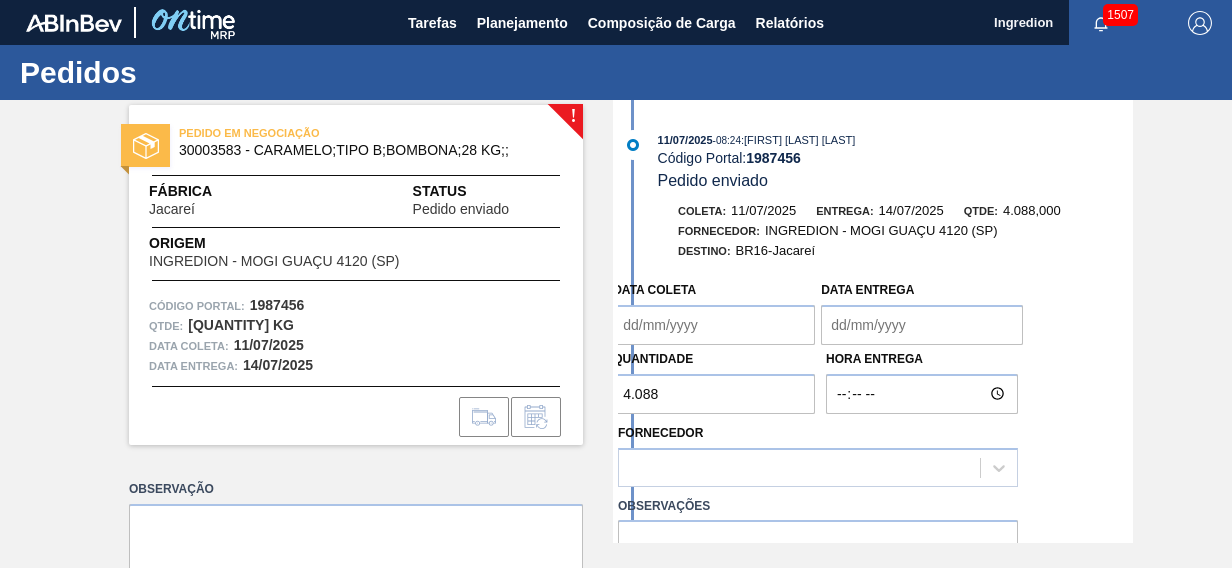 type on "11/07/2025" 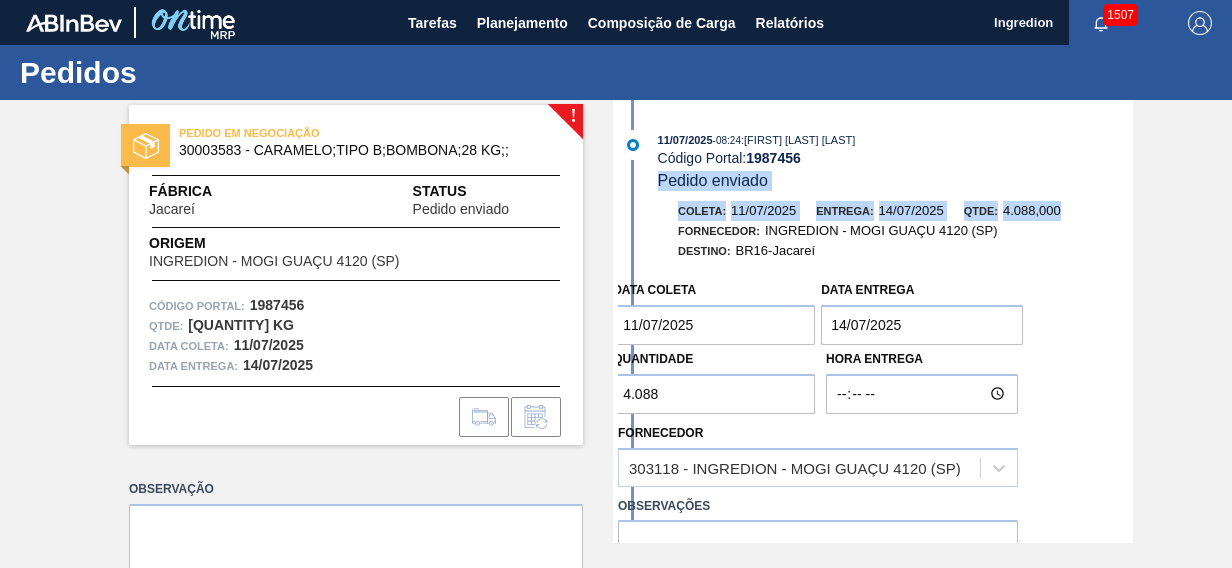 drag, startPoint x: 1228, startPoint y: 179, endPoint x: 1228, endPoint y: 217, distance: 38 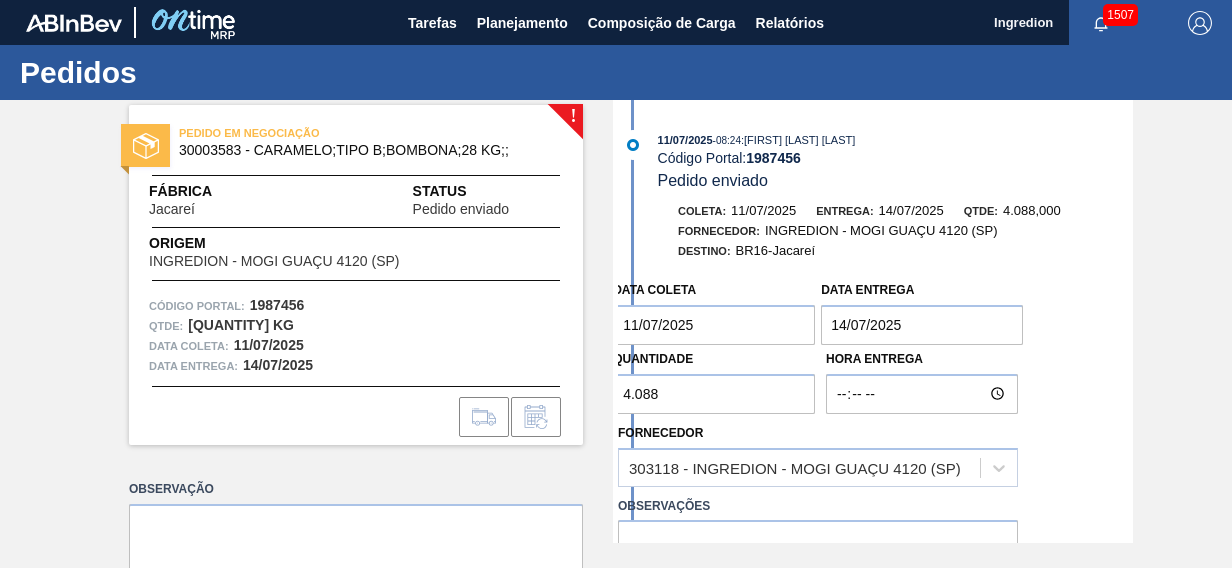 click on "4.088" at bounding box center [714, 394] 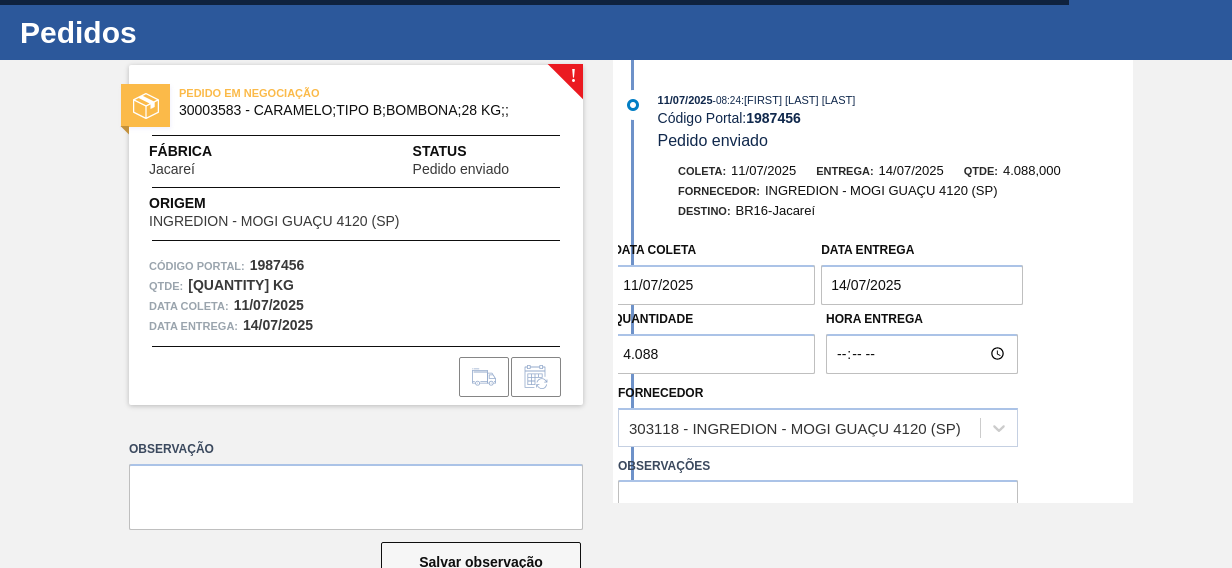 scroll, scrollTop: 69, scrollLeft: 0, axis: vertical 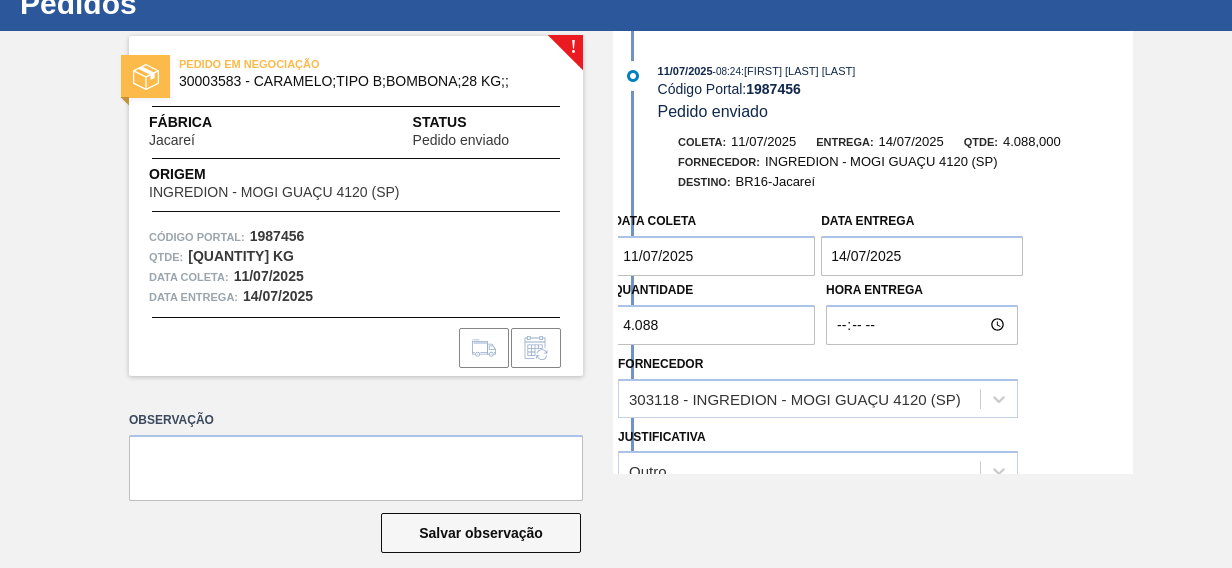 drag, startPoint x: 1138, startPoint y: 288, endPoint x: 939, endPoint y: 316, distance: 200.96019 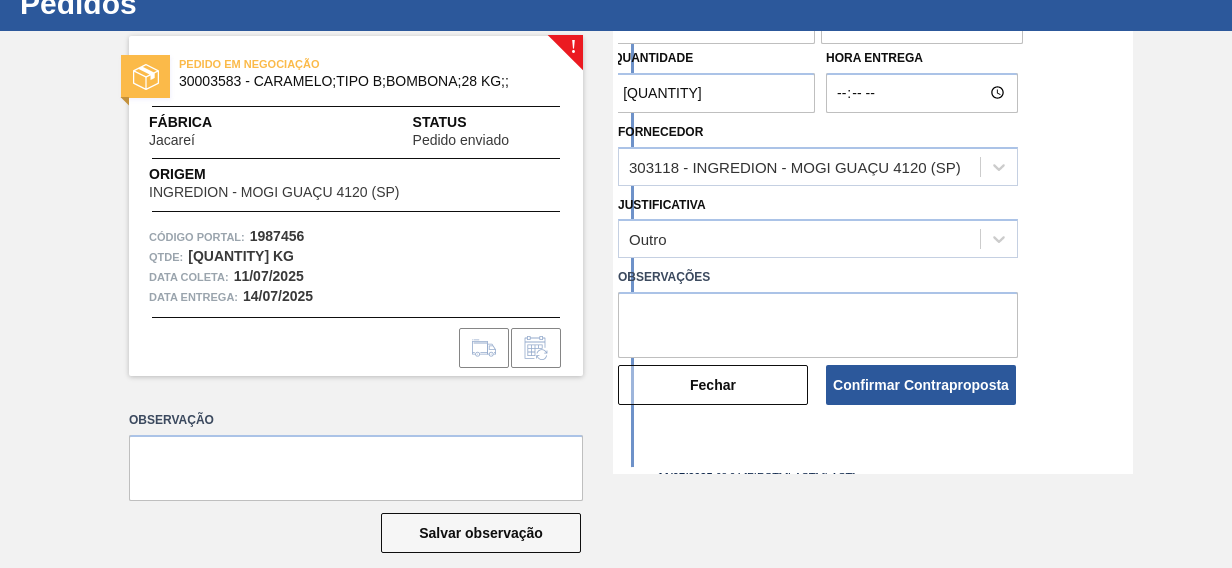 scroll, scrollTop: 234, scrollLeft: 0, axis: vertical 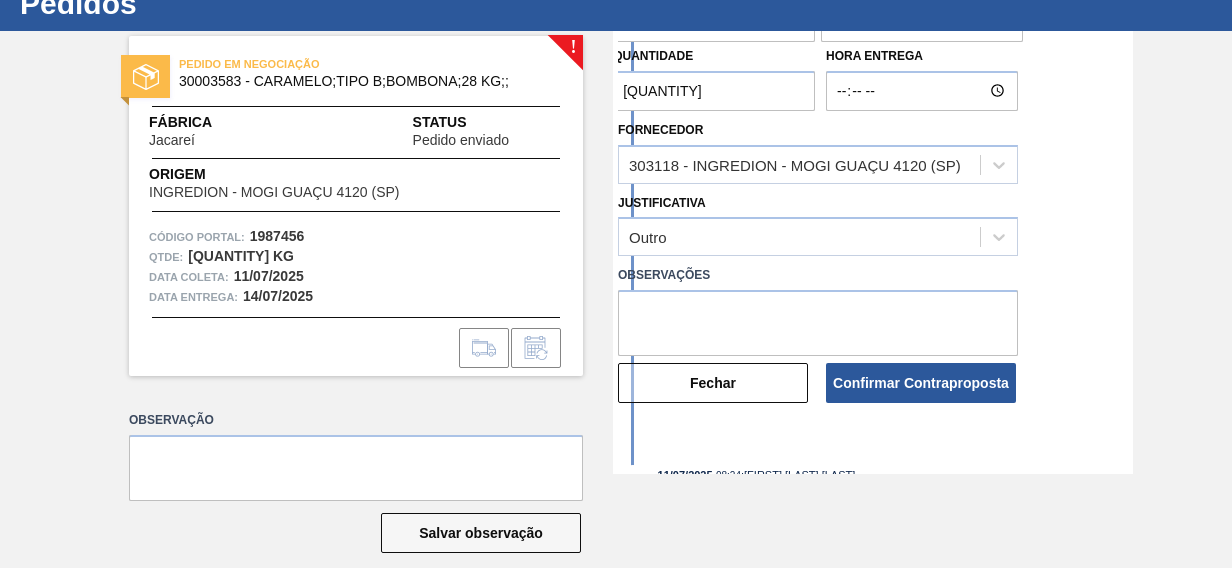 type on "[QUANTITY]" 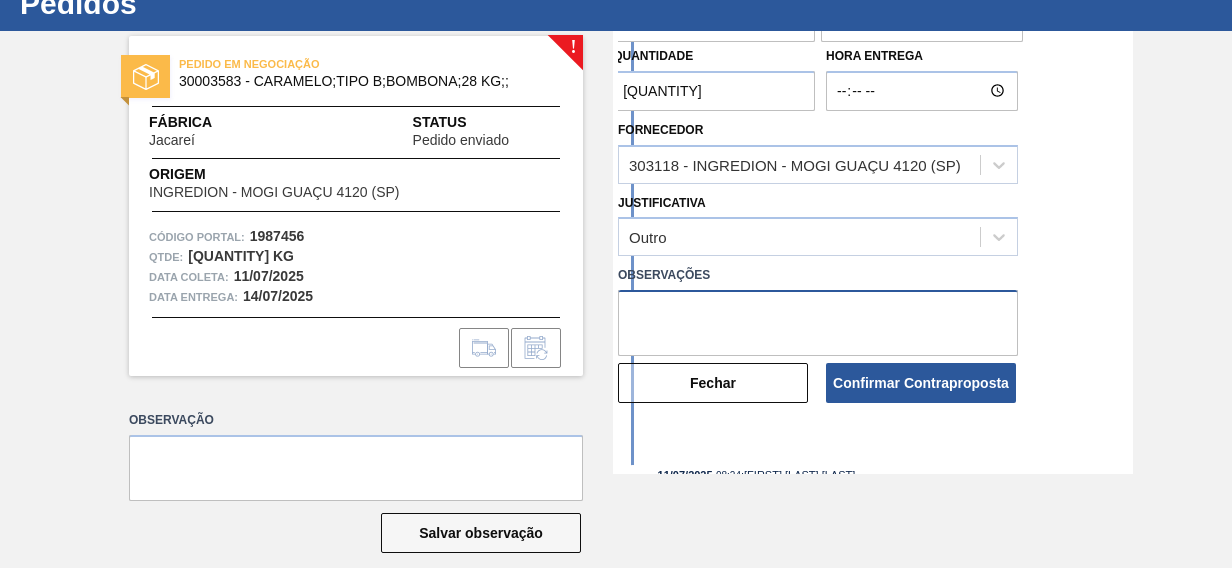 click at bounding box center [818, 323] 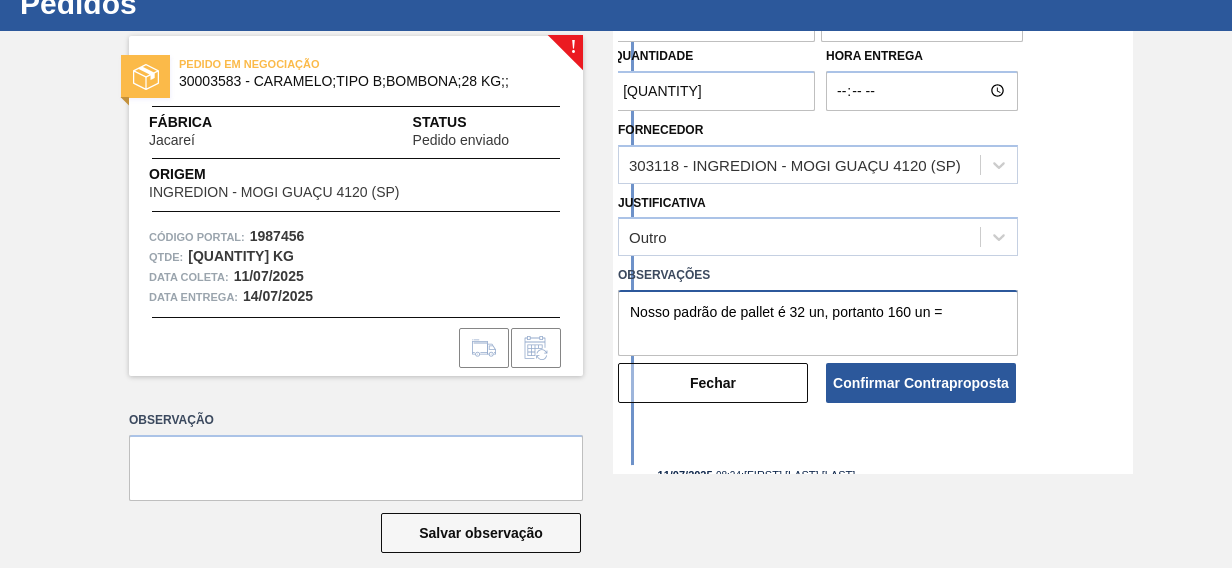 click on "Nosso padrão de pallet é 32 un, portanto 160 un =" at bounding box center (818, 323) 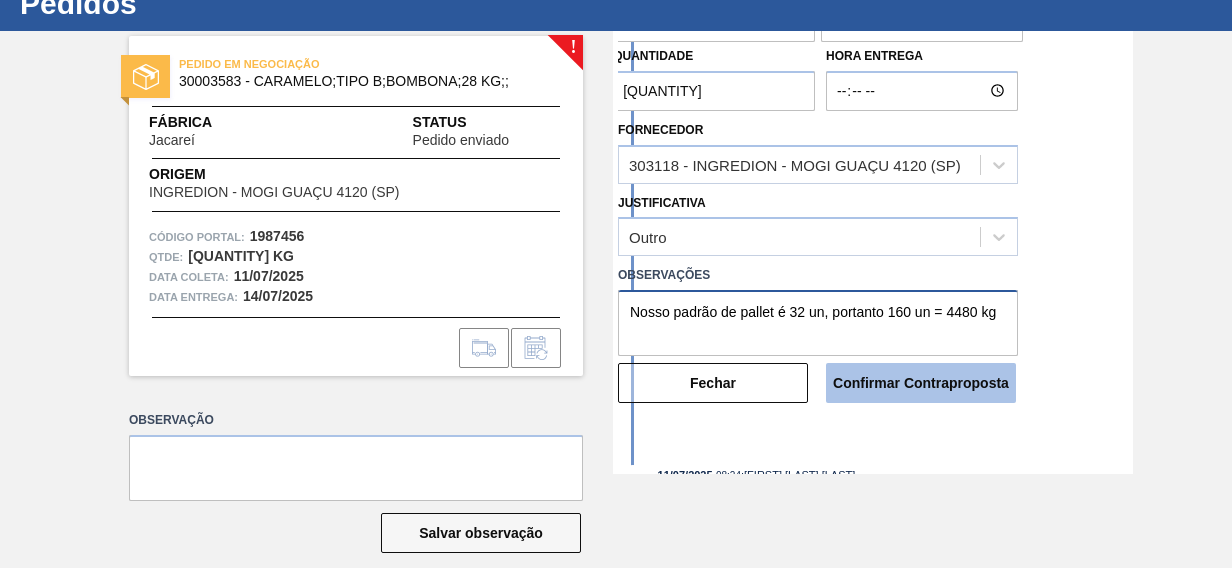 type on "Nosso padrão de pallet é 32 un, portanto 160 un = 4480 kg" 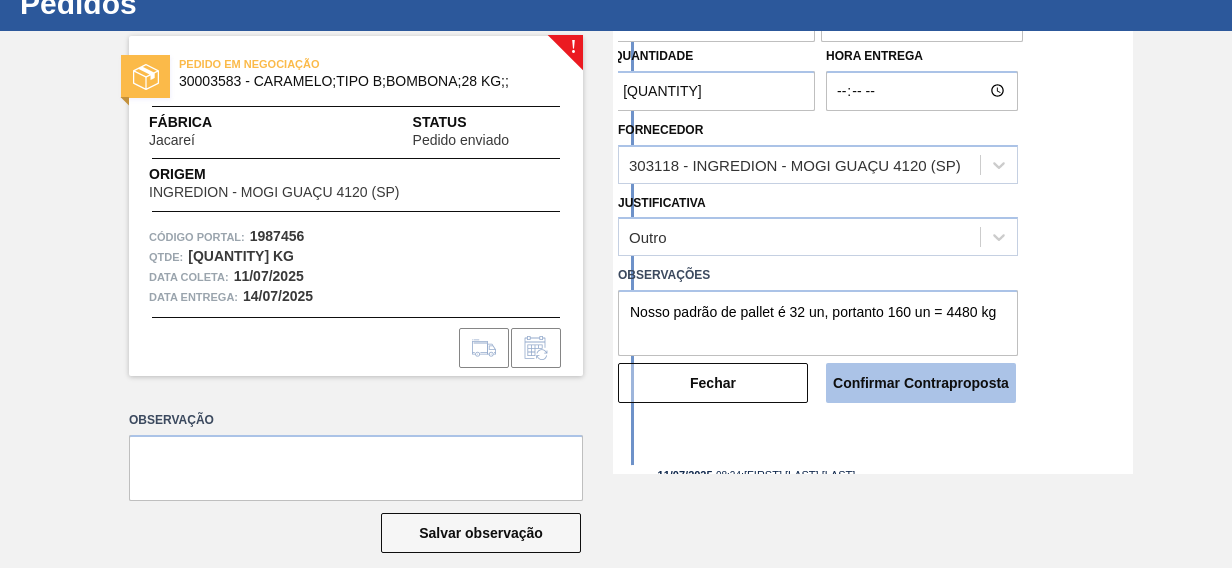 click on "Confirmar Contraproposta" at bounding box center [921, 383] 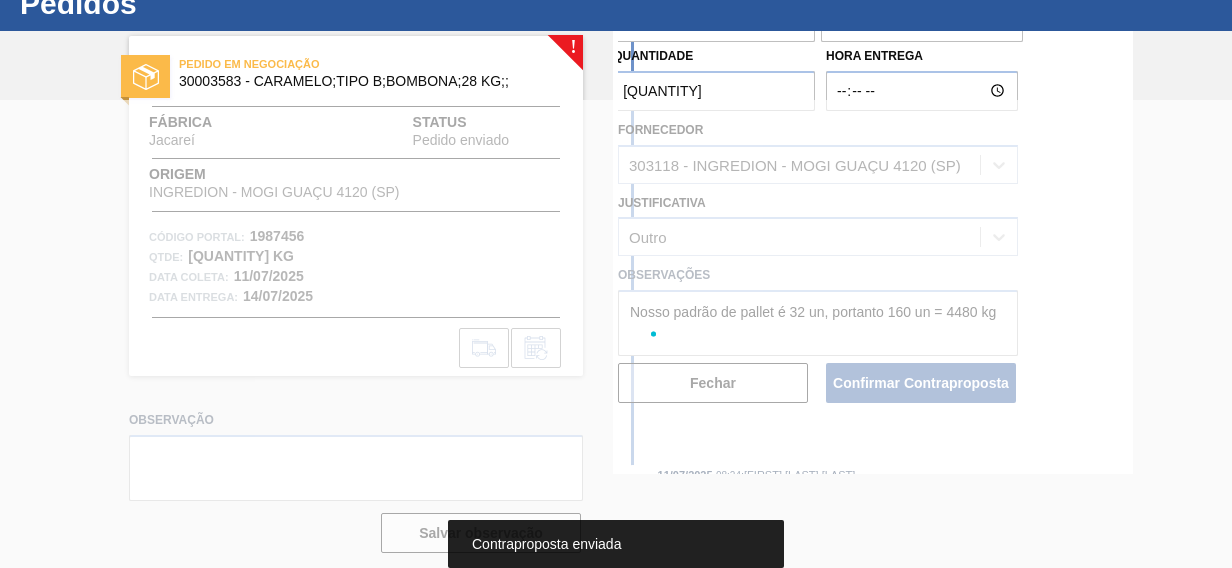scroll, scrollTop: 35, scrollLeft: 0, axis: vertical 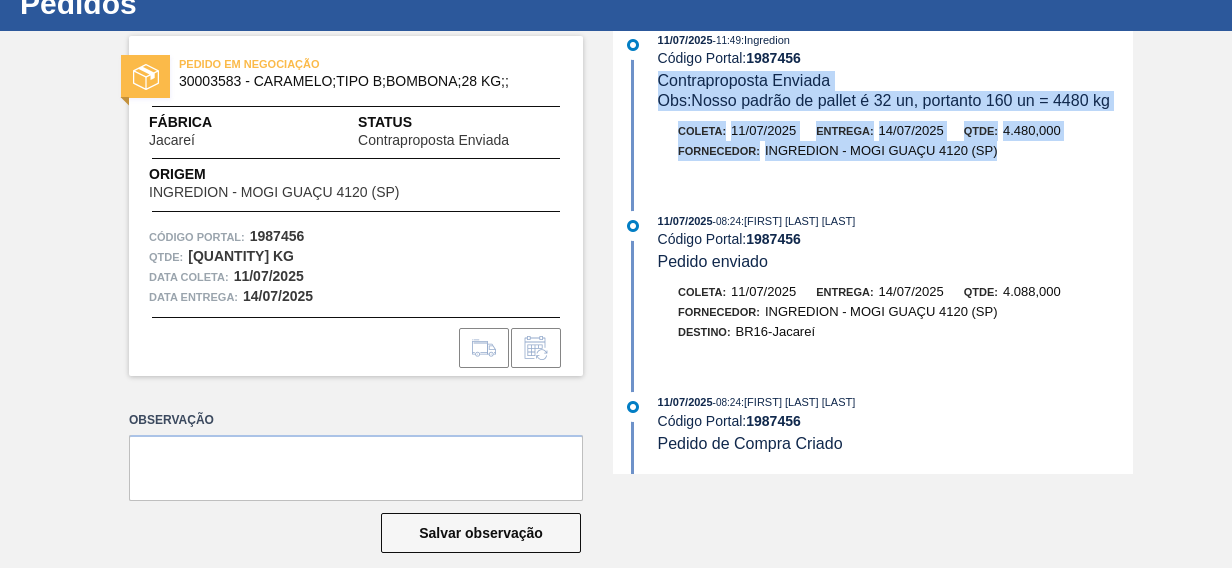 drag, startPoint x: 1228, startPoint y: 175, endPoint x: 1220, endPoint y: 47, distance: 128.24976 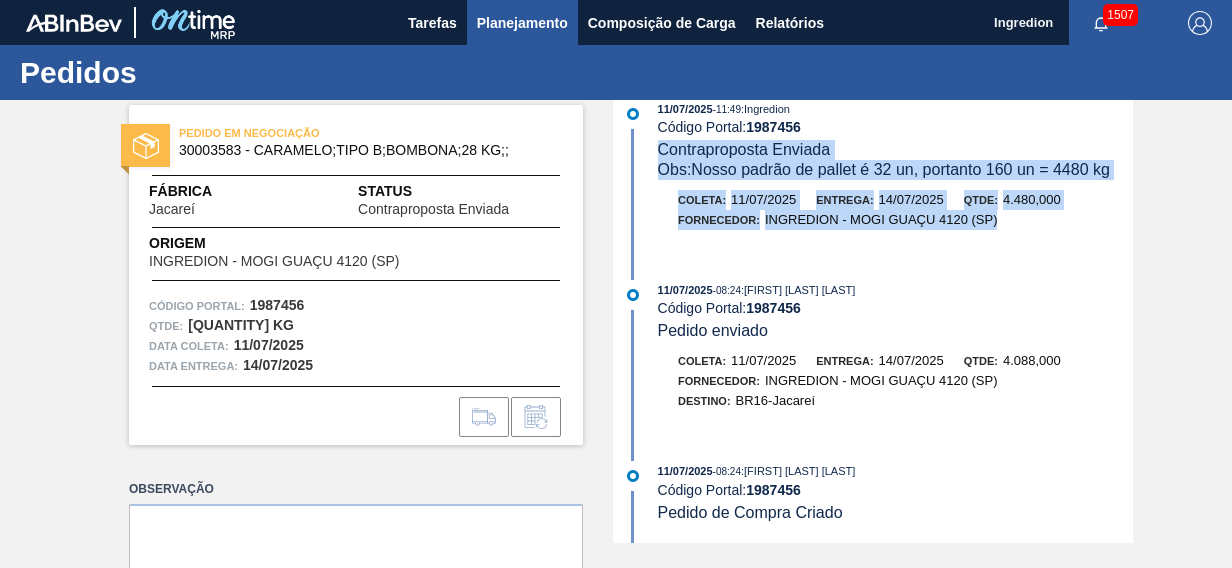 click on "Planejamento" at bounding box center [522, 23] 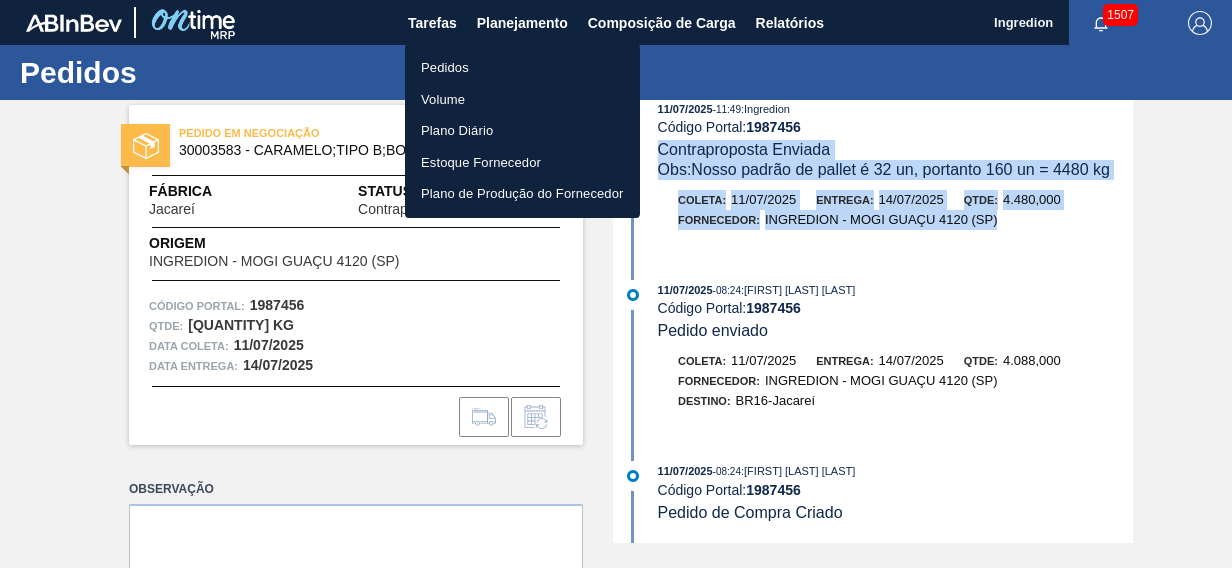click on "Pedidos" at bounding box center [522, 68] 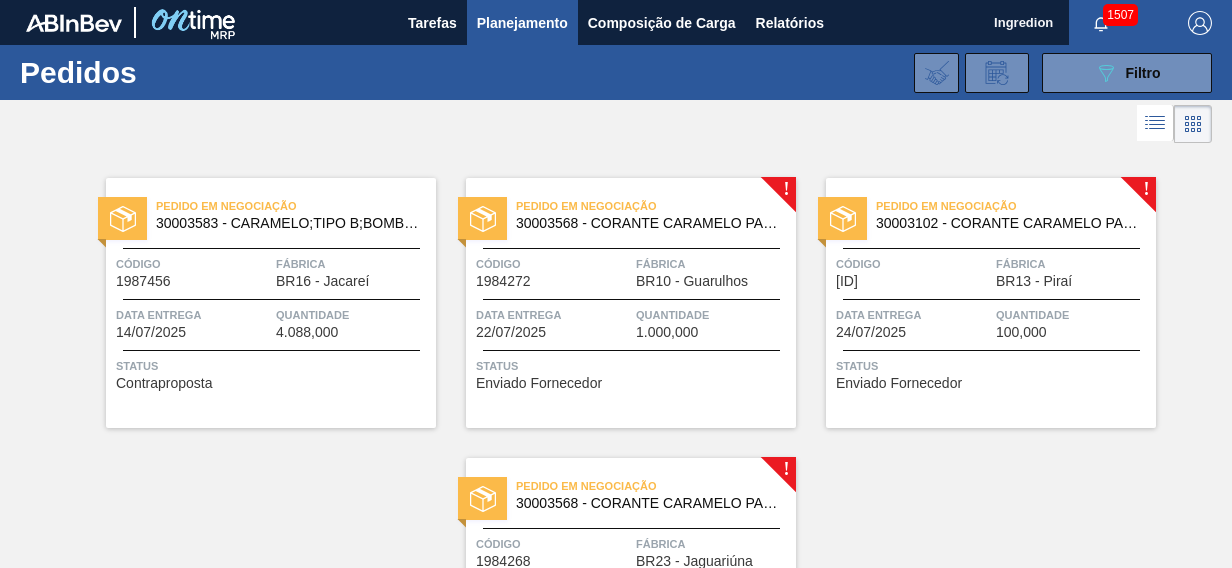 click at bounding box center [631, 248] 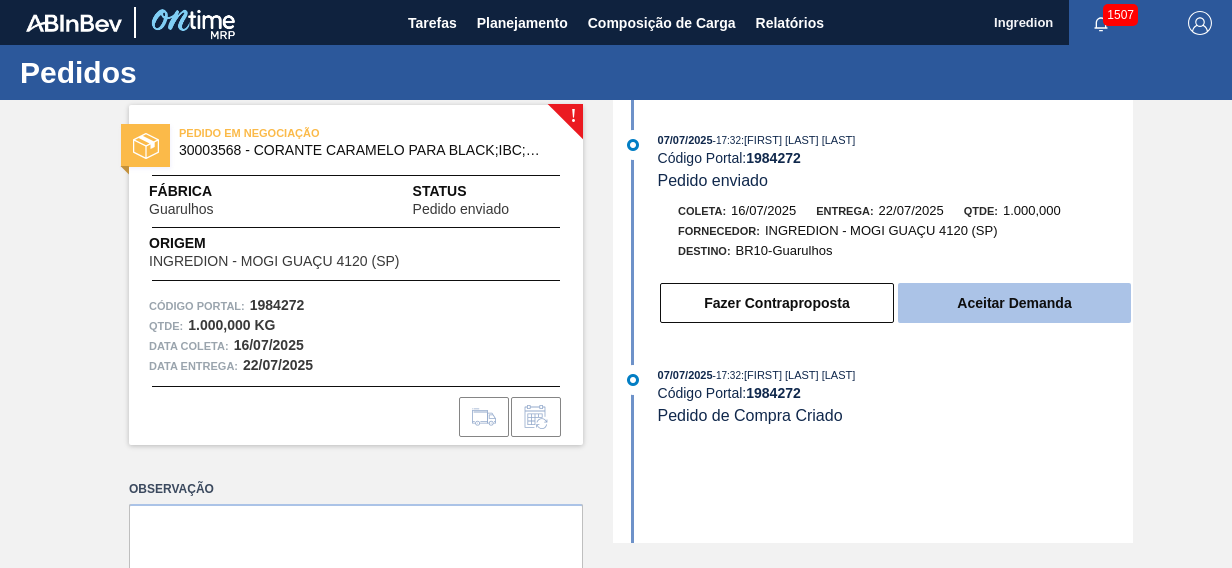 click on "Aceitar Demanda" at bounding box center (1014, 303) 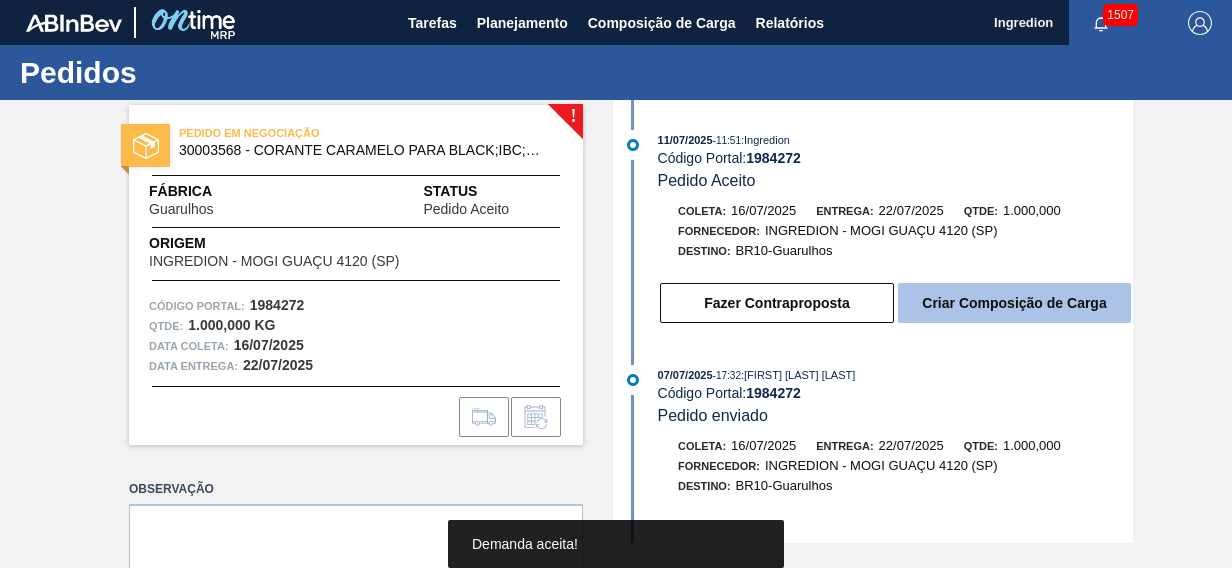 click on "Criar Composição de Carga" at bounding box center (1014, 303) 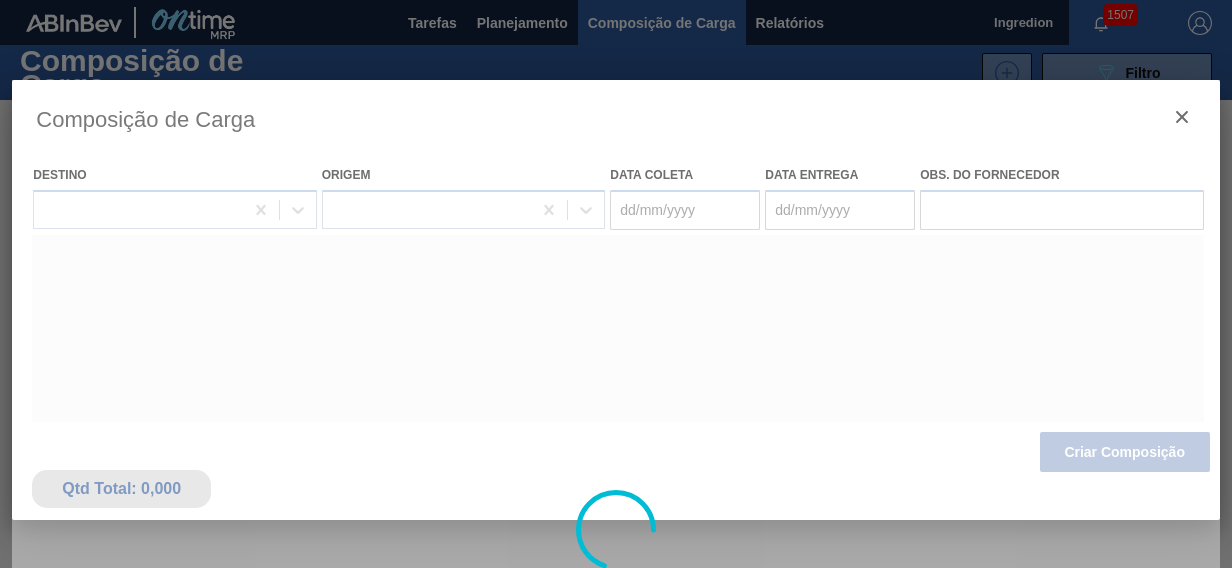 type on "16/07/2025" 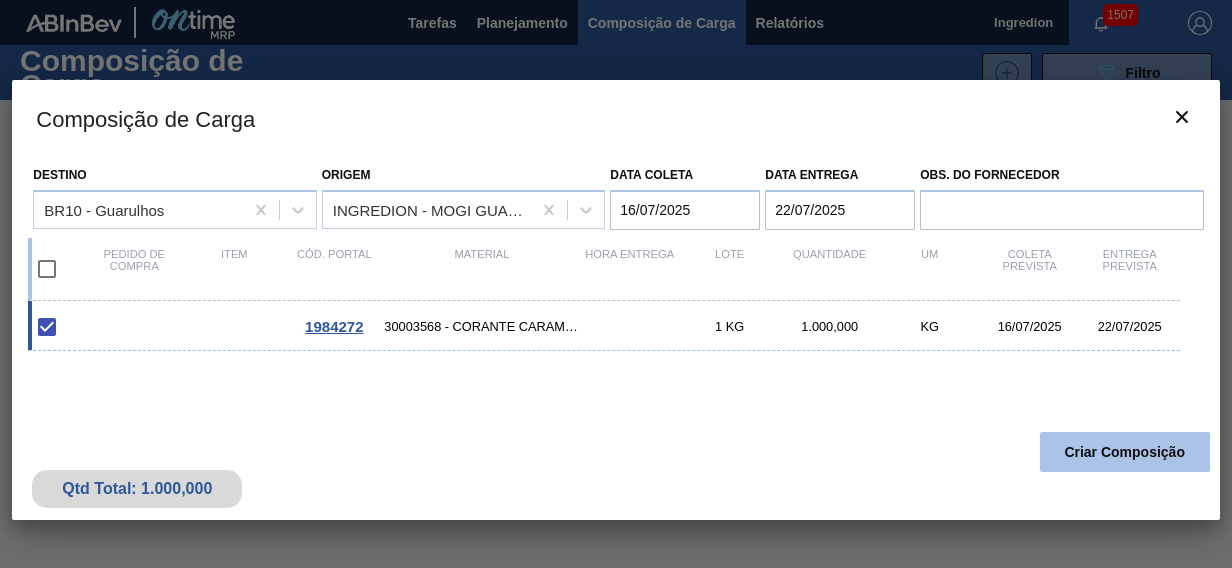 click on "Criar Composição" at bounding box center [1125, 452] 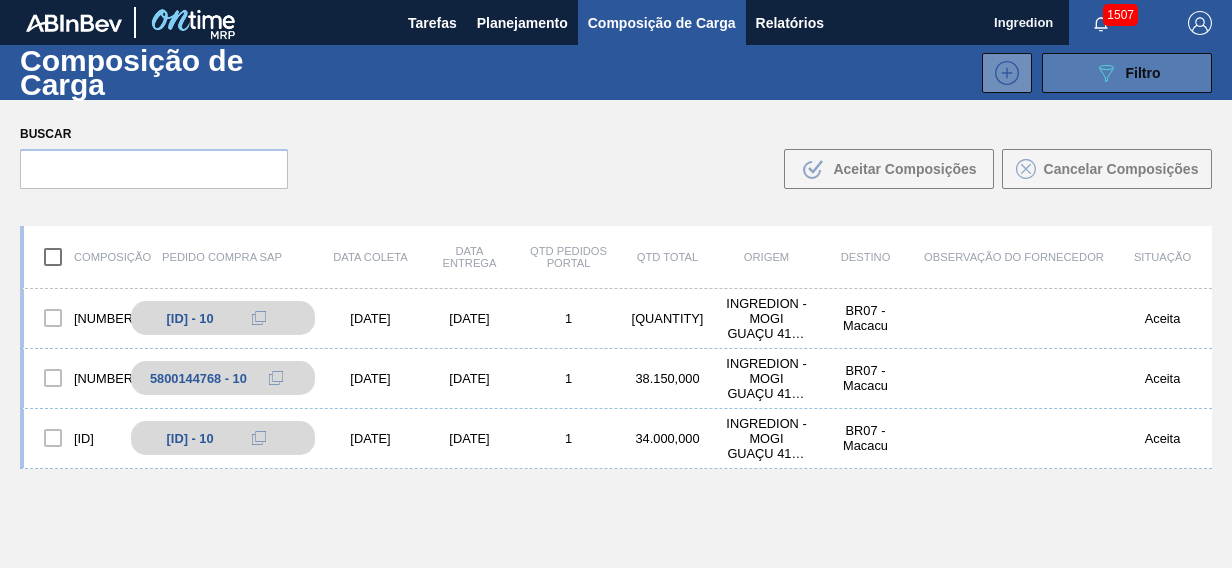 click on "089F7B8B-B2A5-4AFE-B5C0-19BA573D28AC Filtro" at bounding box center (1127, 73) 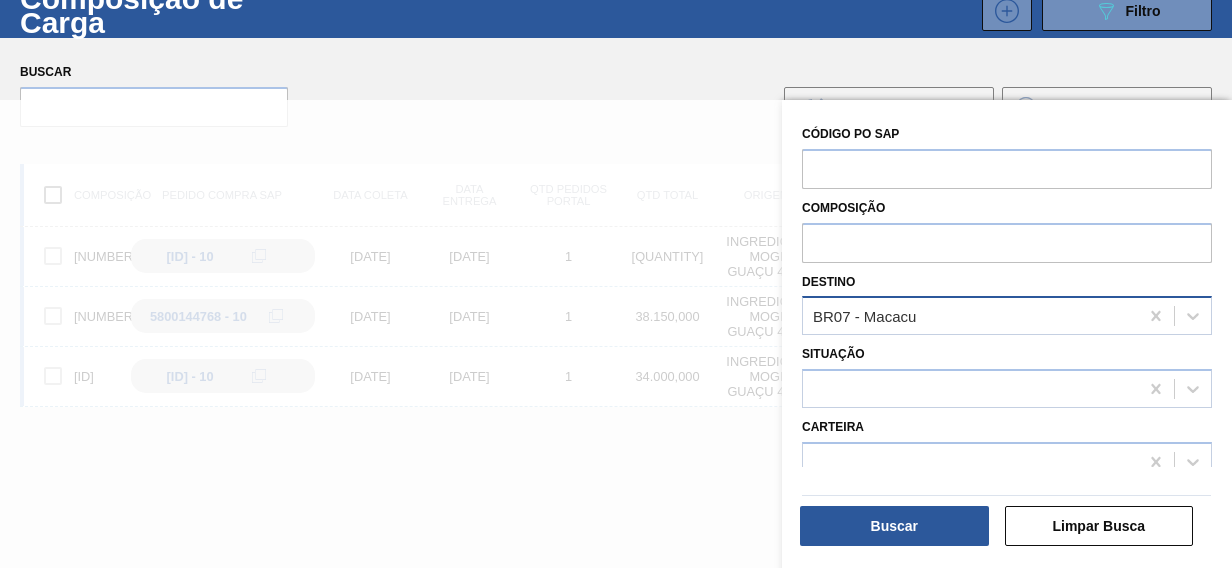 click on "BR07 - Macacu" at bounding box center (970, 316) 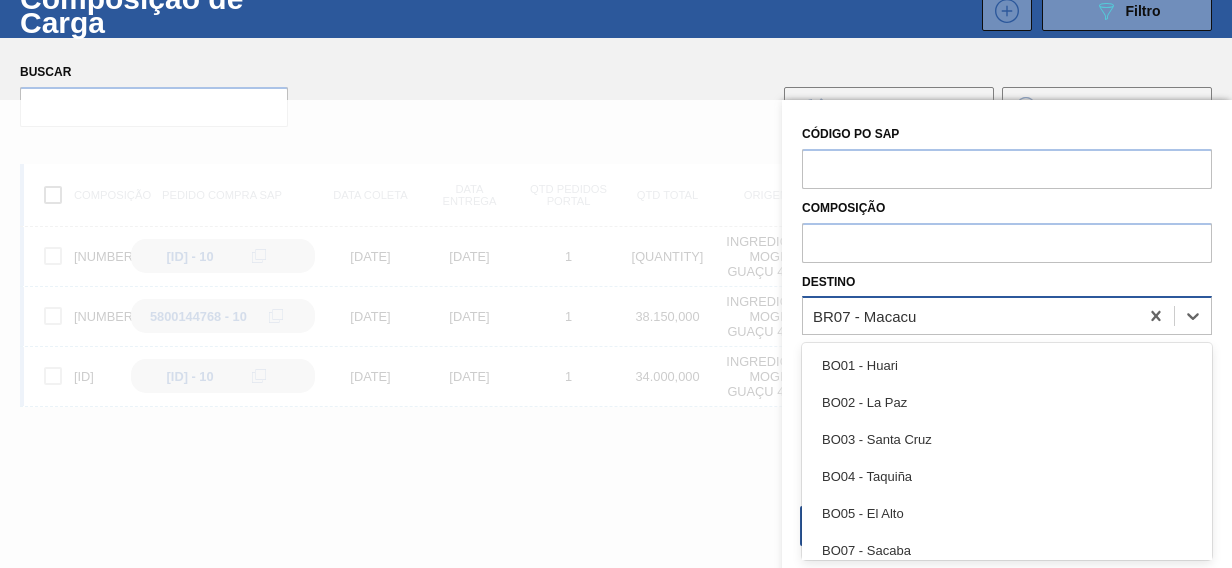 scroll, scrollTop: 83, scrollLeft: 0, axis: vertical 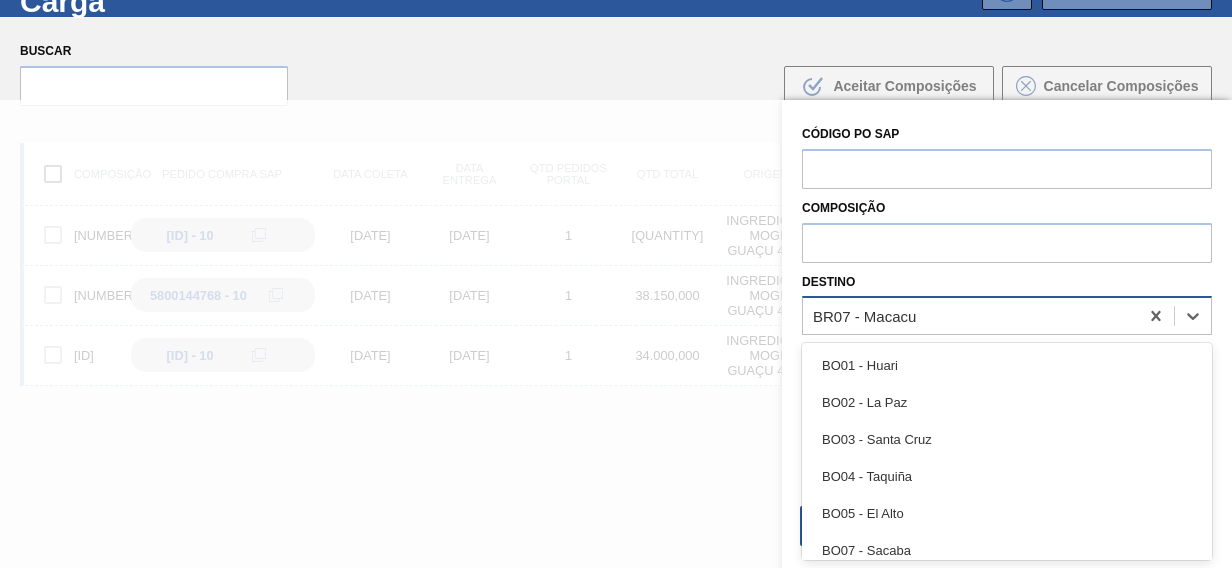 type on "u" 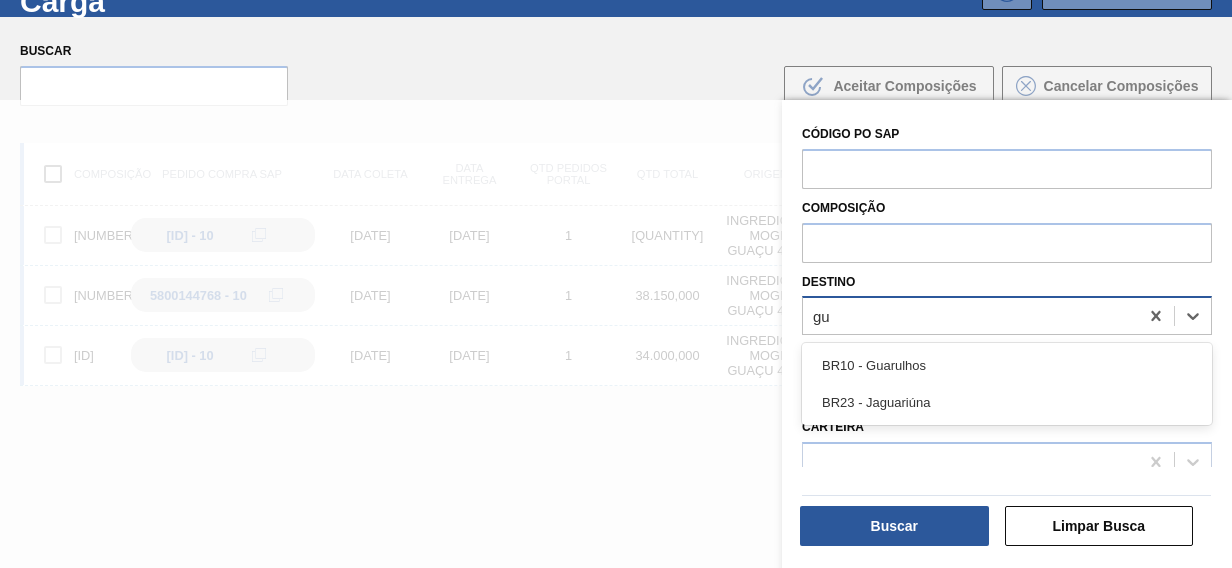 type on "gua" 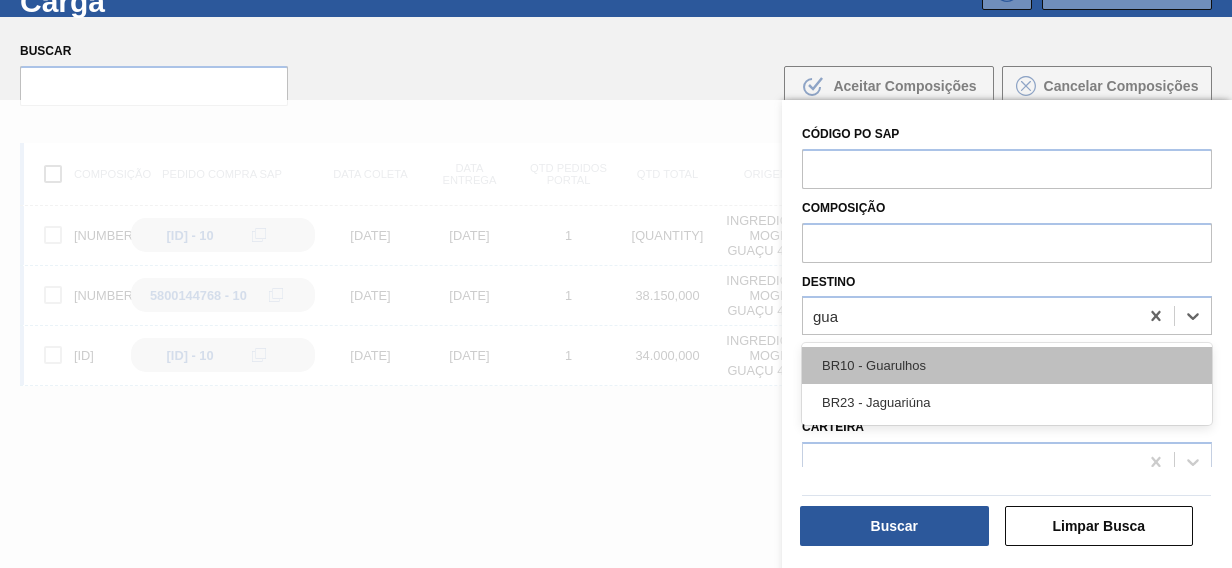 click on "BR10 - Guarulhos" at bounding box center (1007, 365) 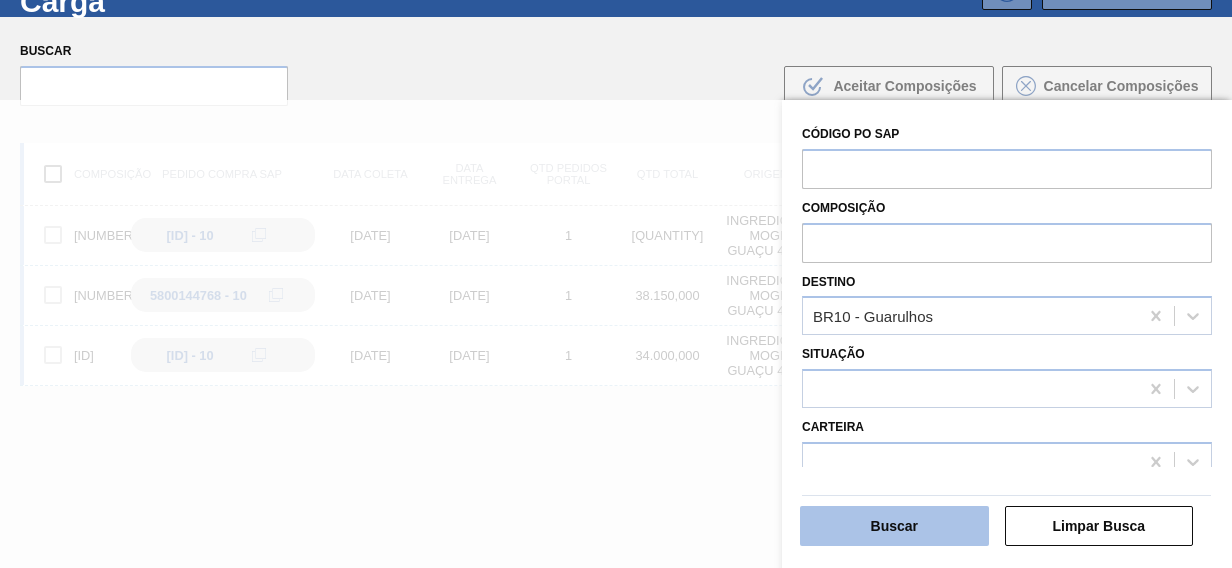 click on "Buscar" at bounding box center [894, 526] 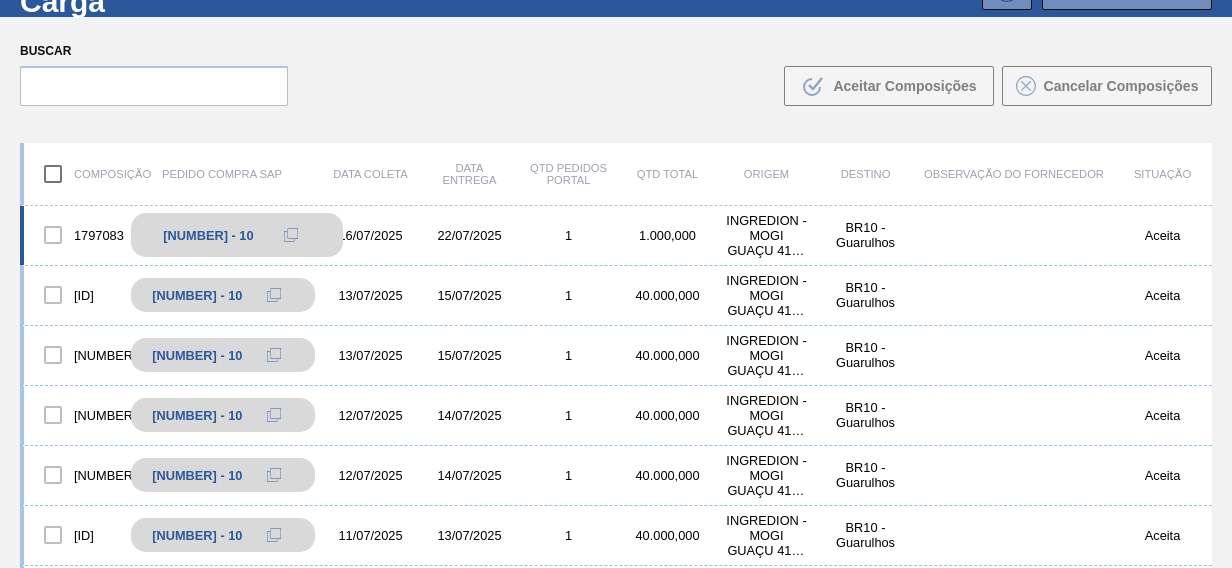 click on "[NUMBER] - 10" at bounding box center (208, 235) 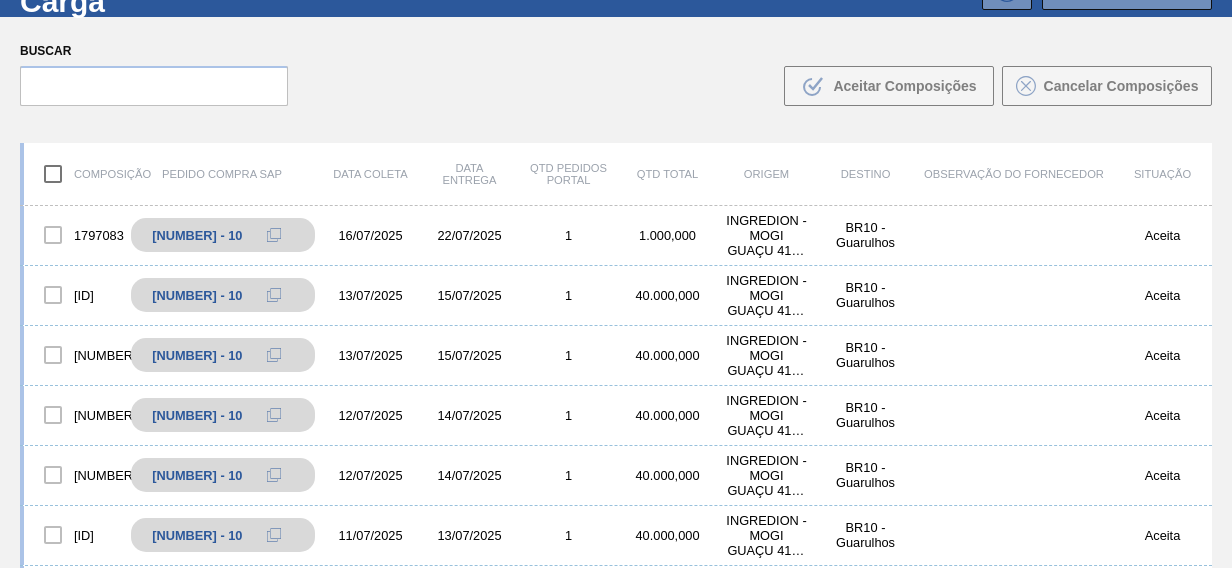 scroll, scrollTop: 0, scrollLeft: 0, axis: both 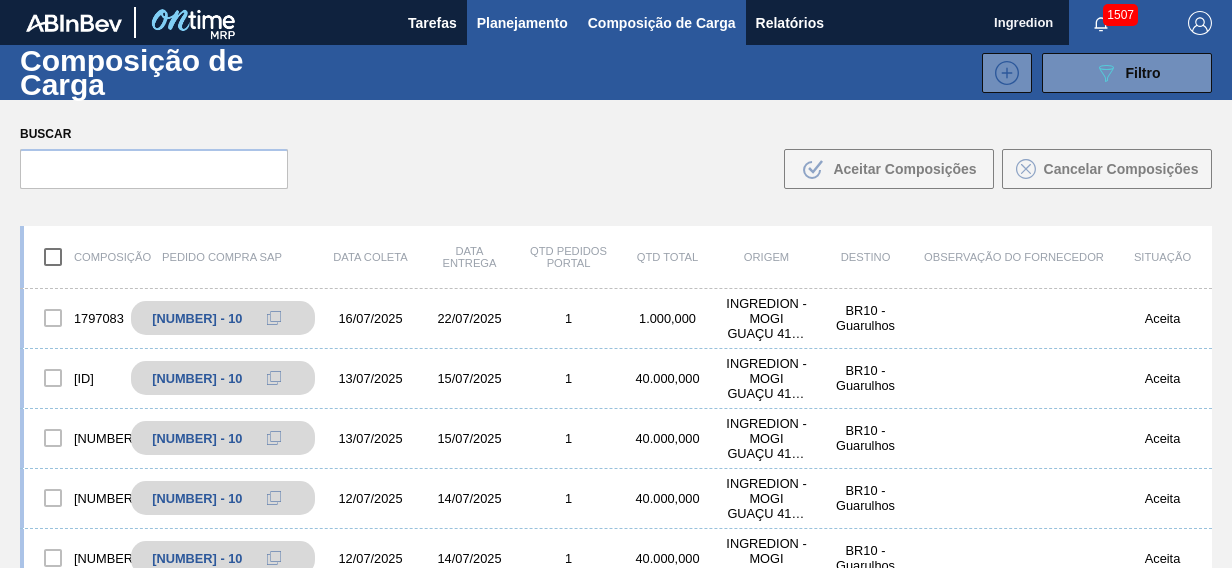 click on "Planejamento" at bounding box center [522, 22] 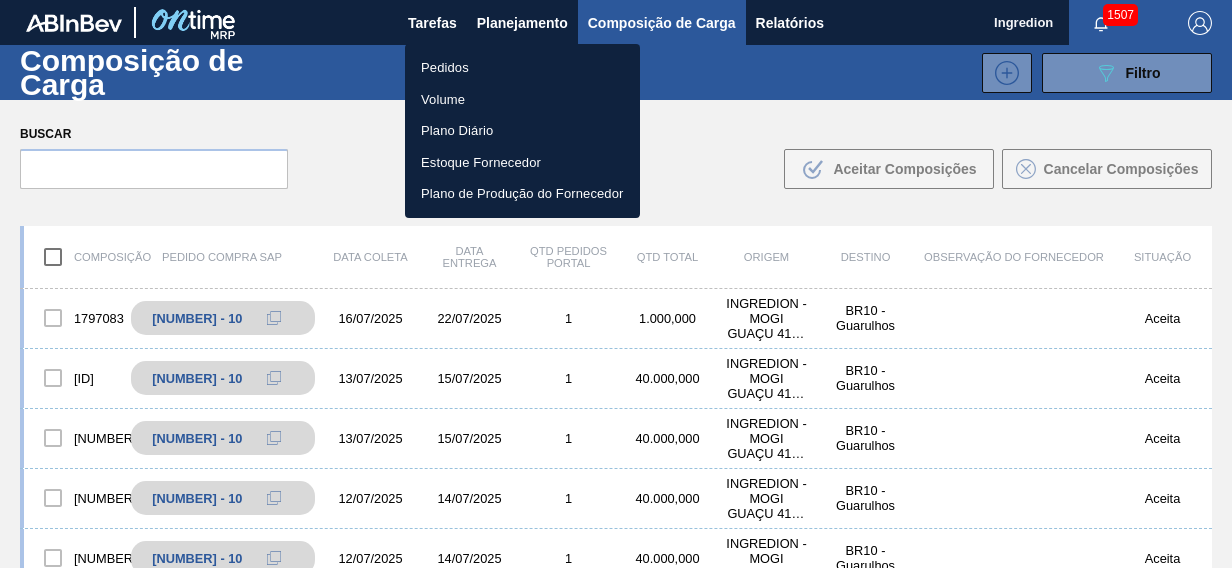 click on "Pedidos" at bounding box center (522, 68) 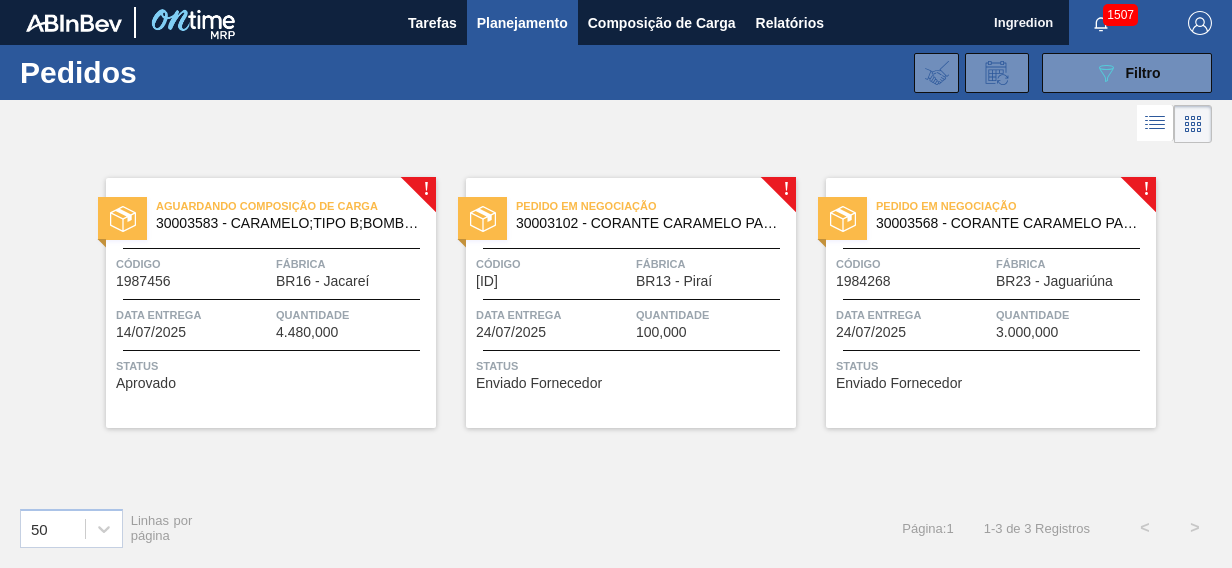 click on "4.480,000" at bounding box center [307, 332] 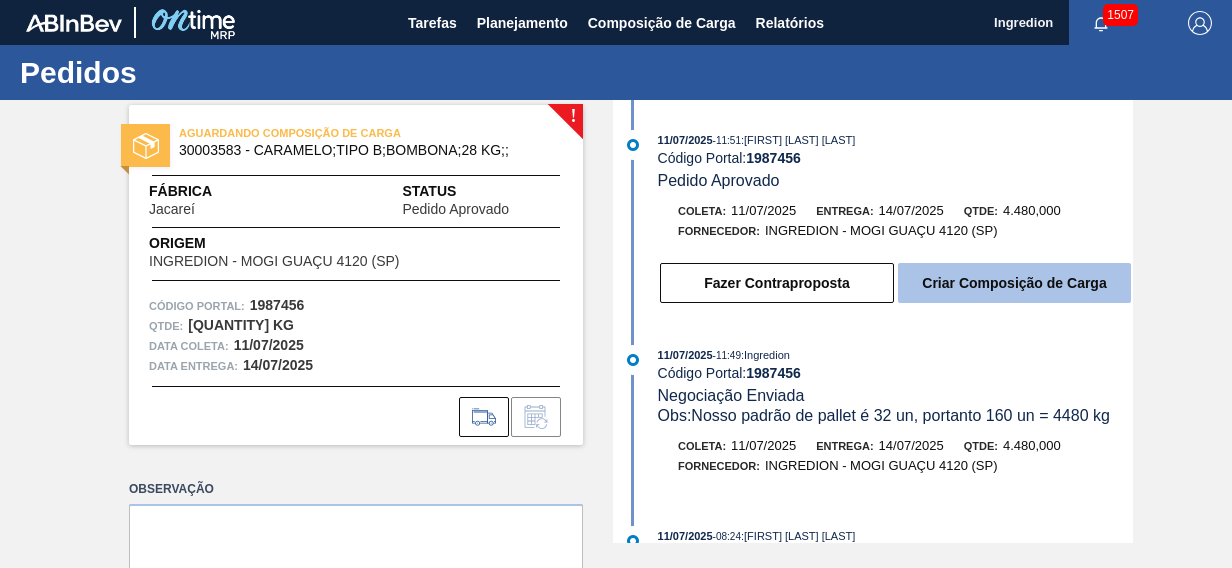 click on "Criar Composição de Carga" at bounding box center (1014, 283) 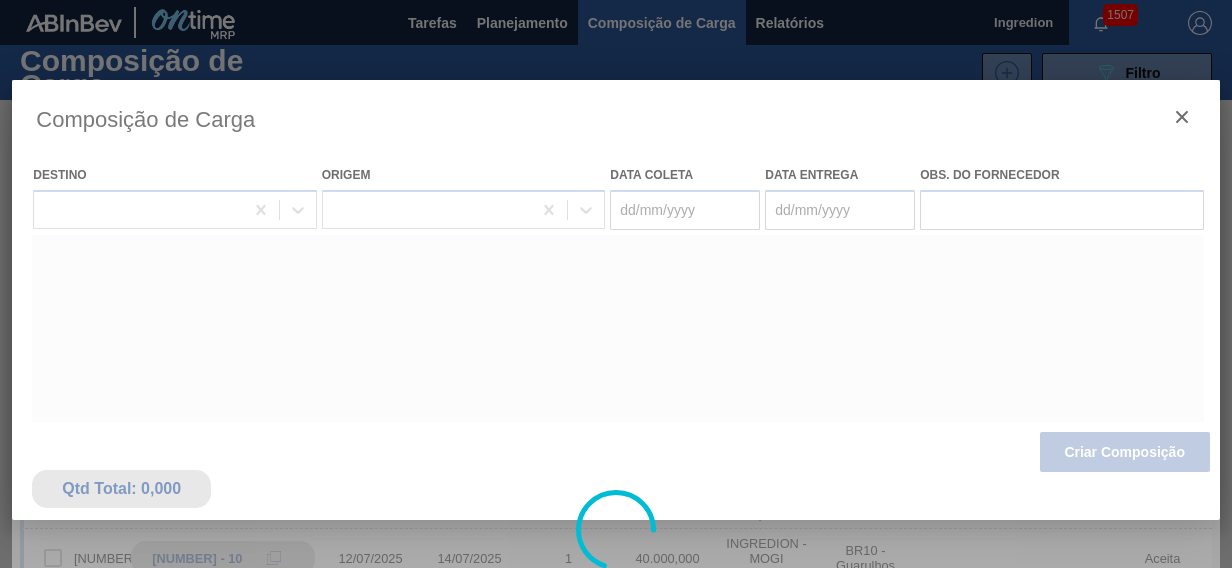 type on "11/07/2025" 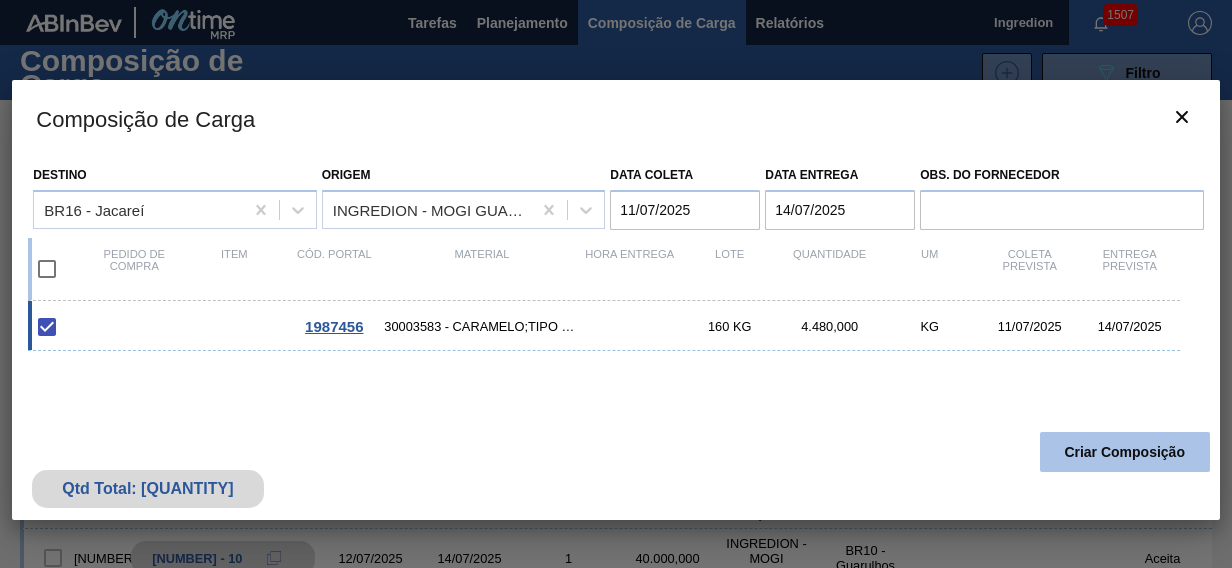 click on "Criar Composição" at bounding box center (1125, 452) 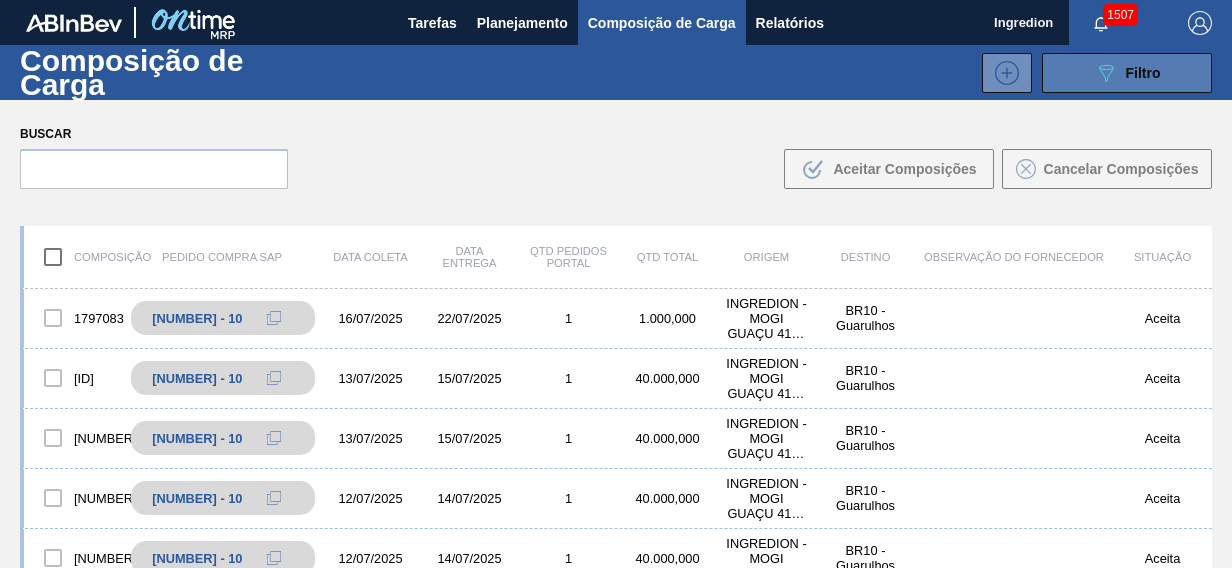 click on "Filtro" at bounding box center (1143, 73) 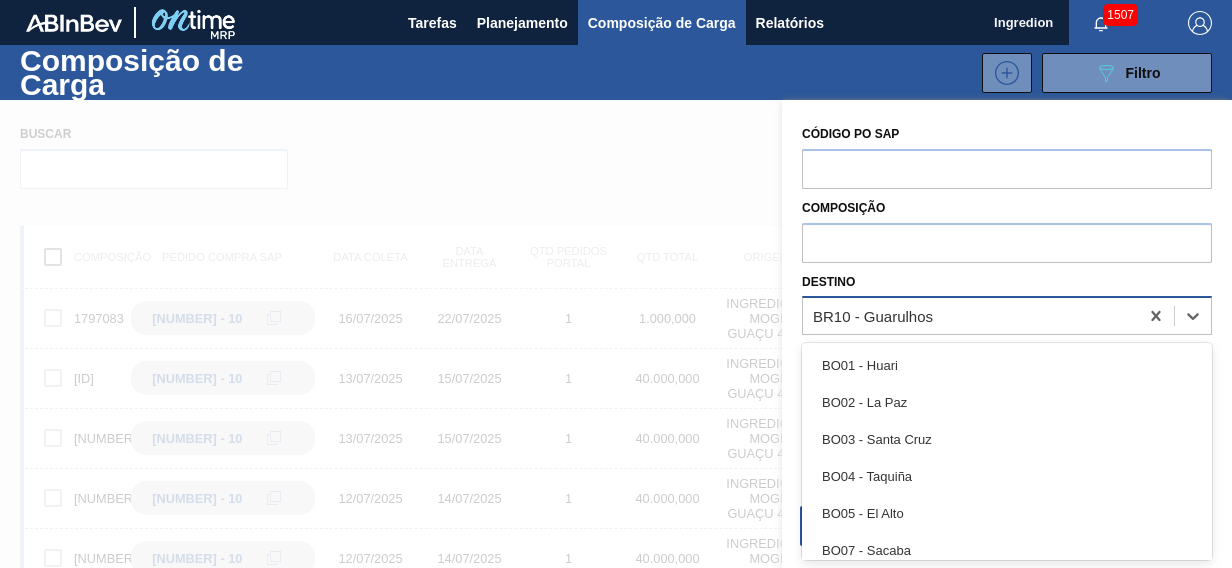 click on "BR10 - Guarulhos" at bounding box center (970, 316) 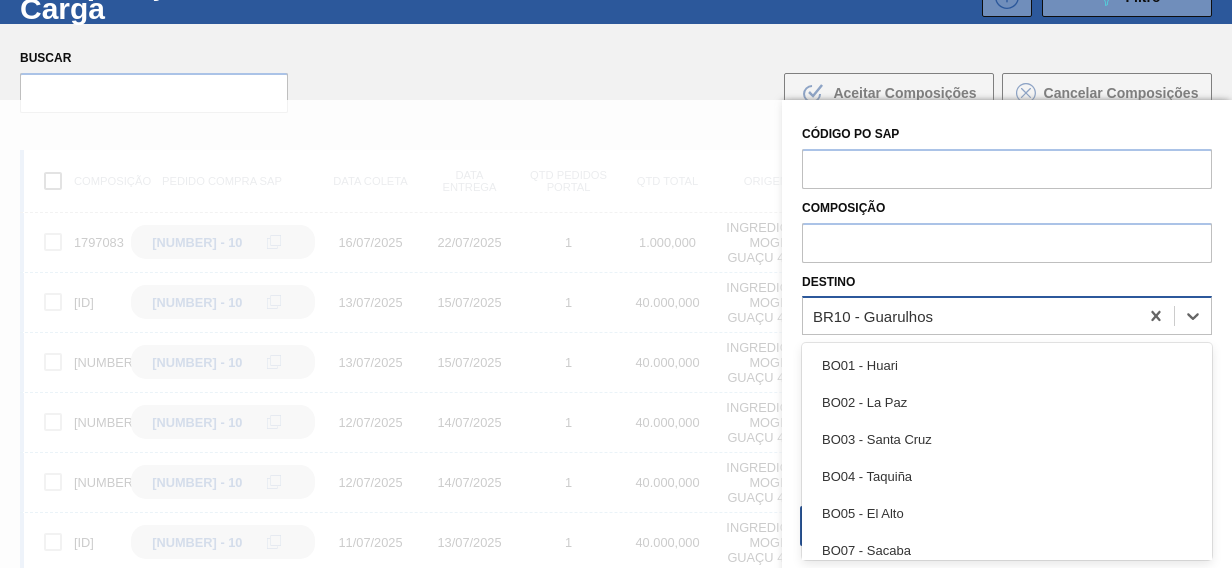 scroll, scrollTop: 83, scrollLeft: 0, axis: vertical 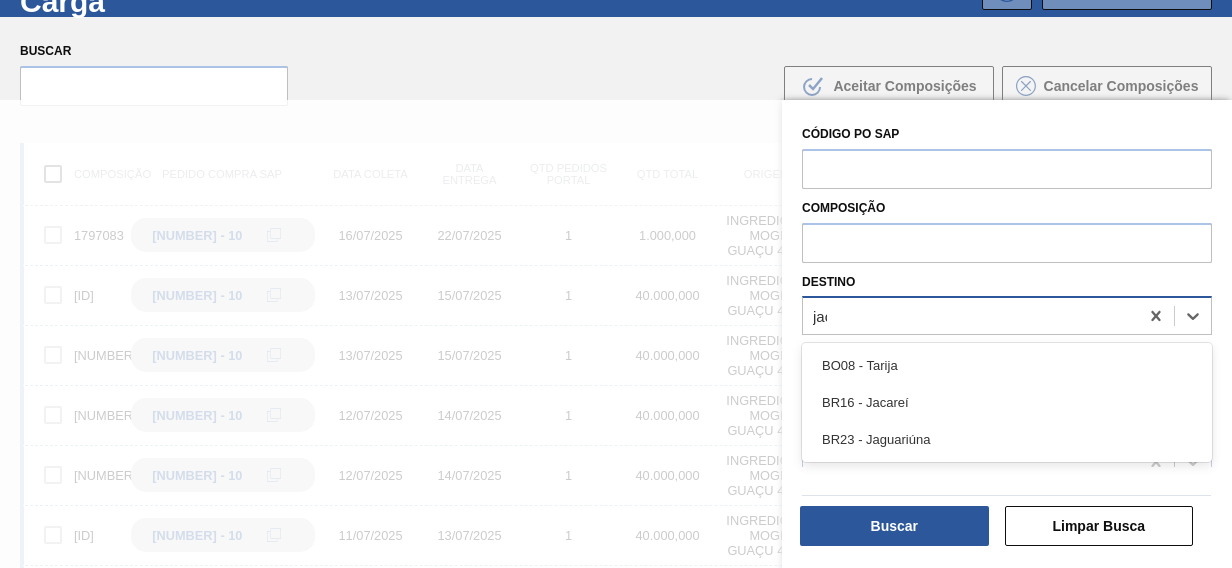 type on "jaca" 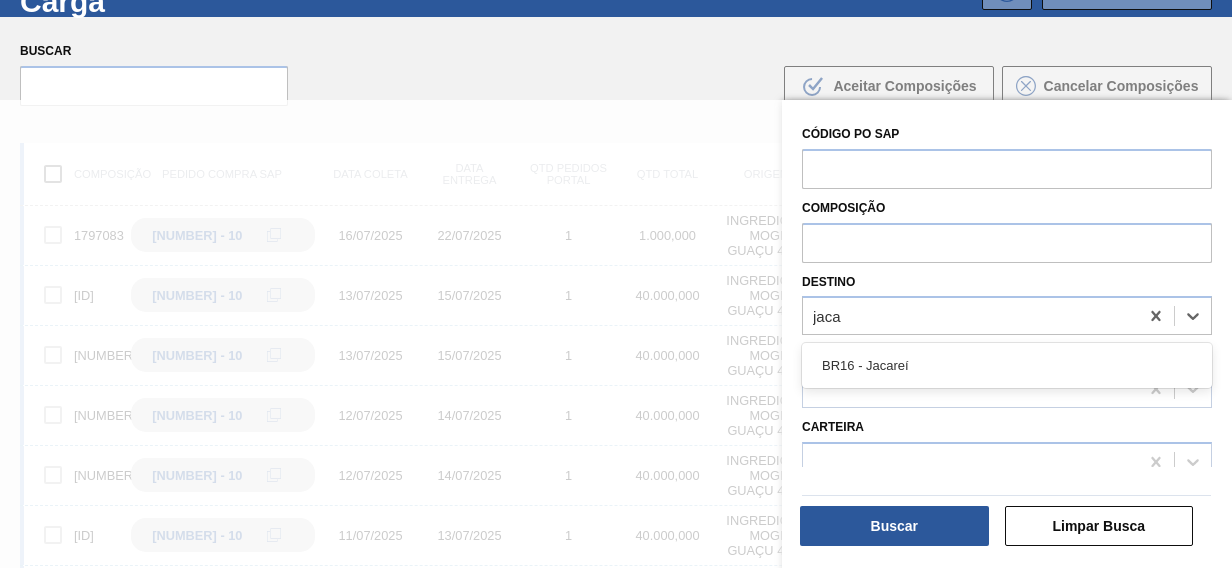 click on "BR16 - Jacareí" at bounding box center [1007, 365] 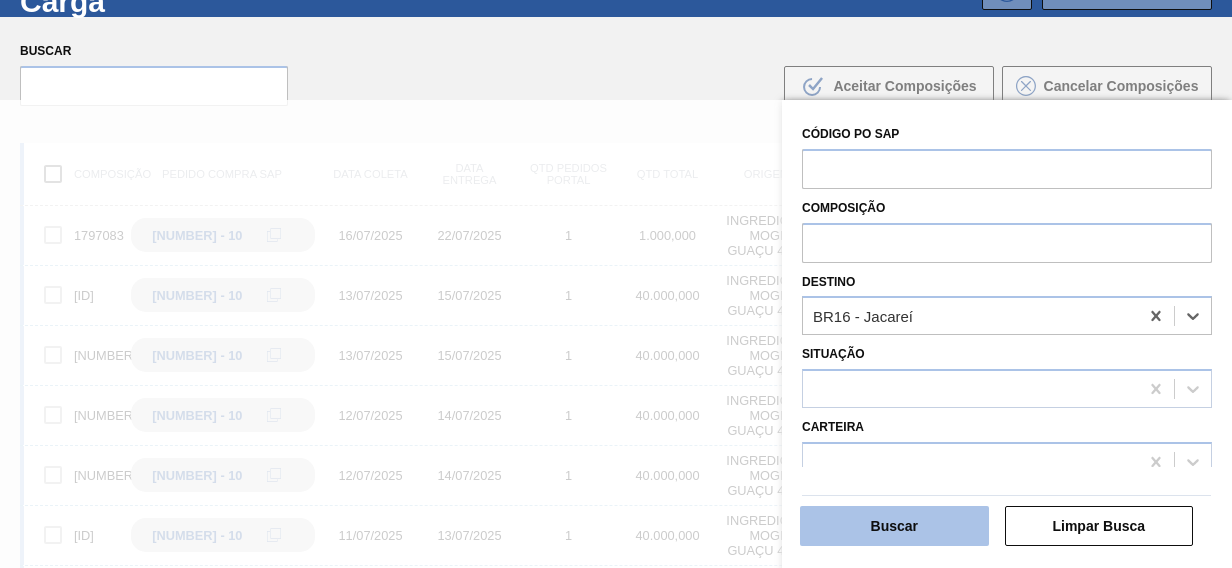 click on "Buscar" at bounding box center (894, 526) 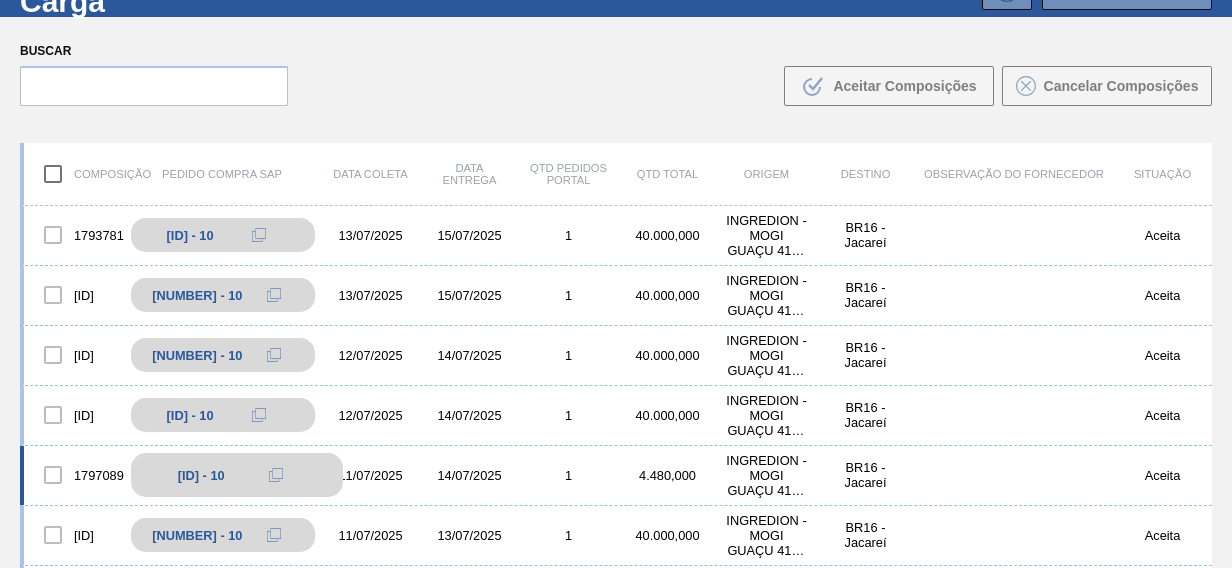 click at bounding box center [276, 475] 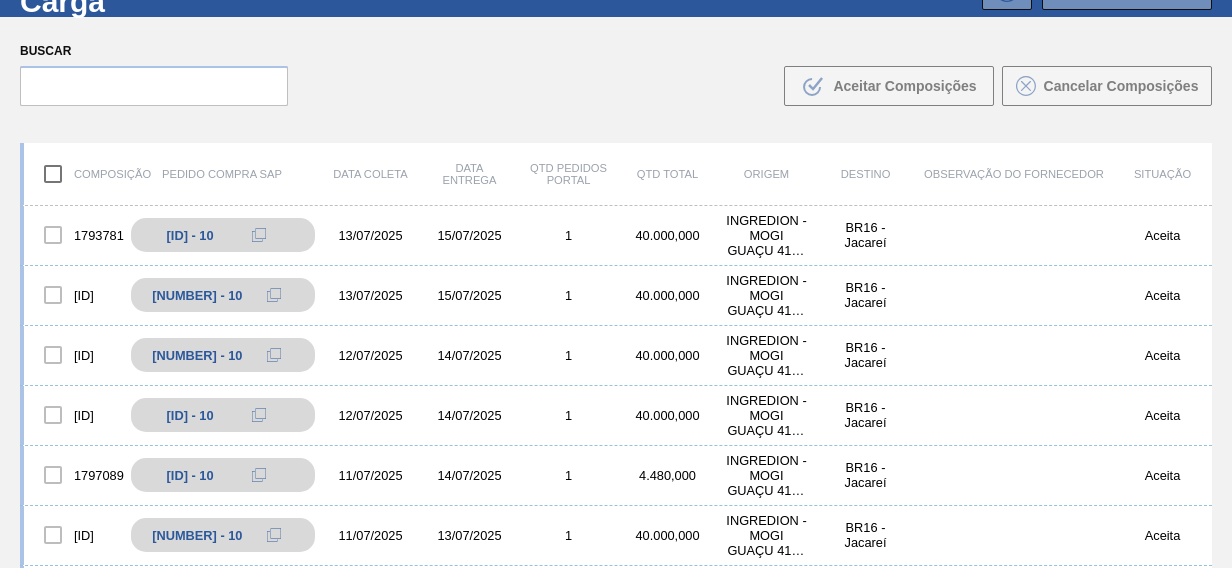 scroll, scrollTop: 0, scrollLeft: 0, axis: both 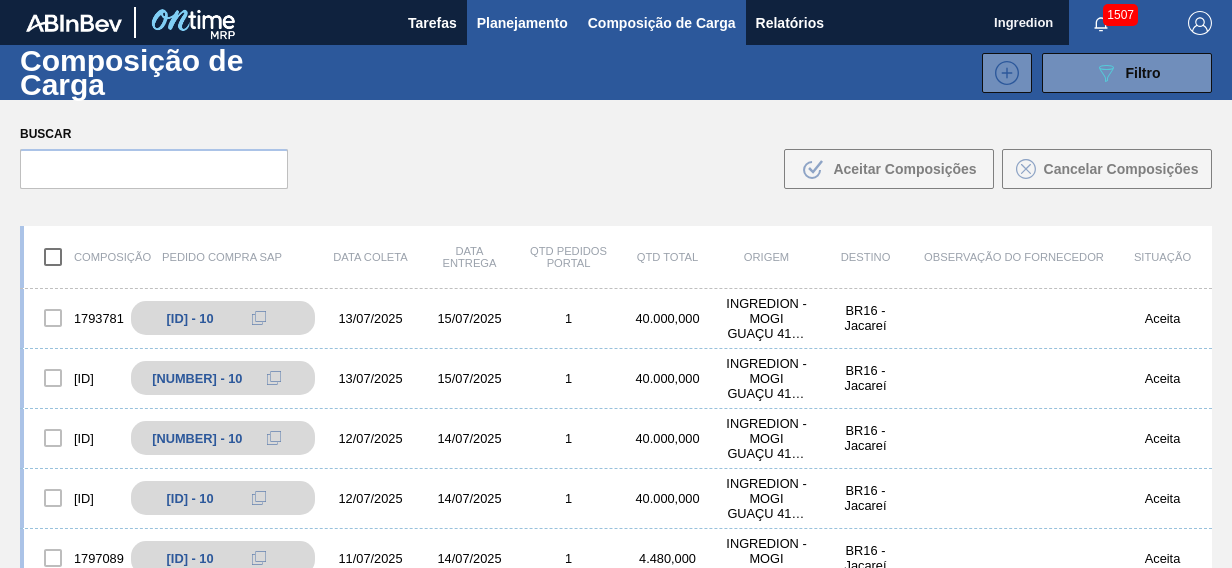 click on "Planejamento" at bounding box center [522, 22] 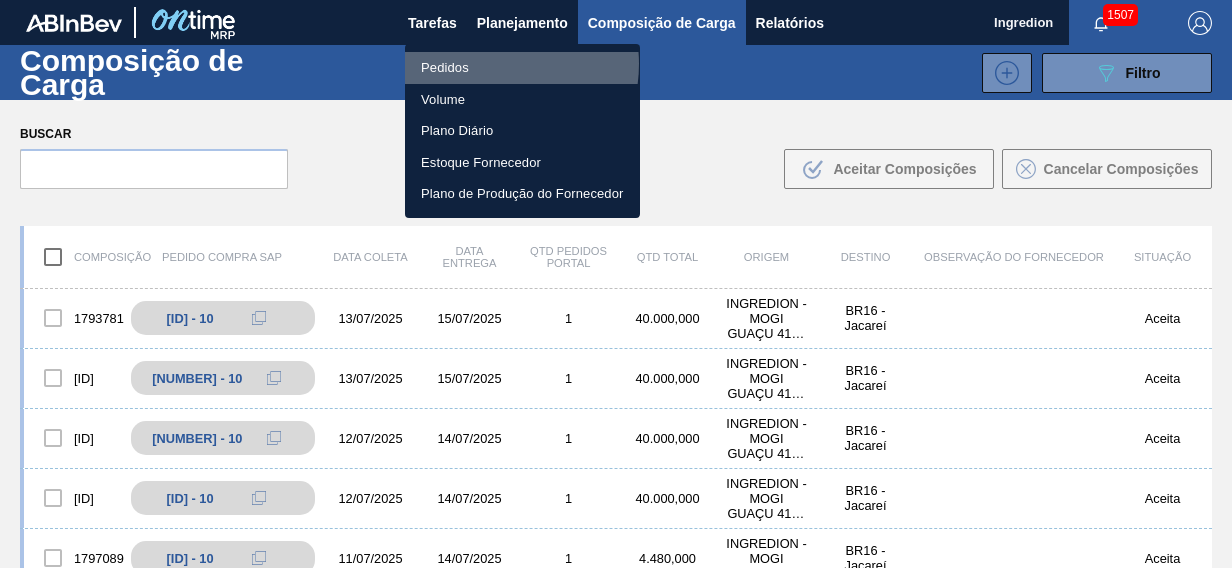 click on "Pedidos" at bounding box center [522, 68] 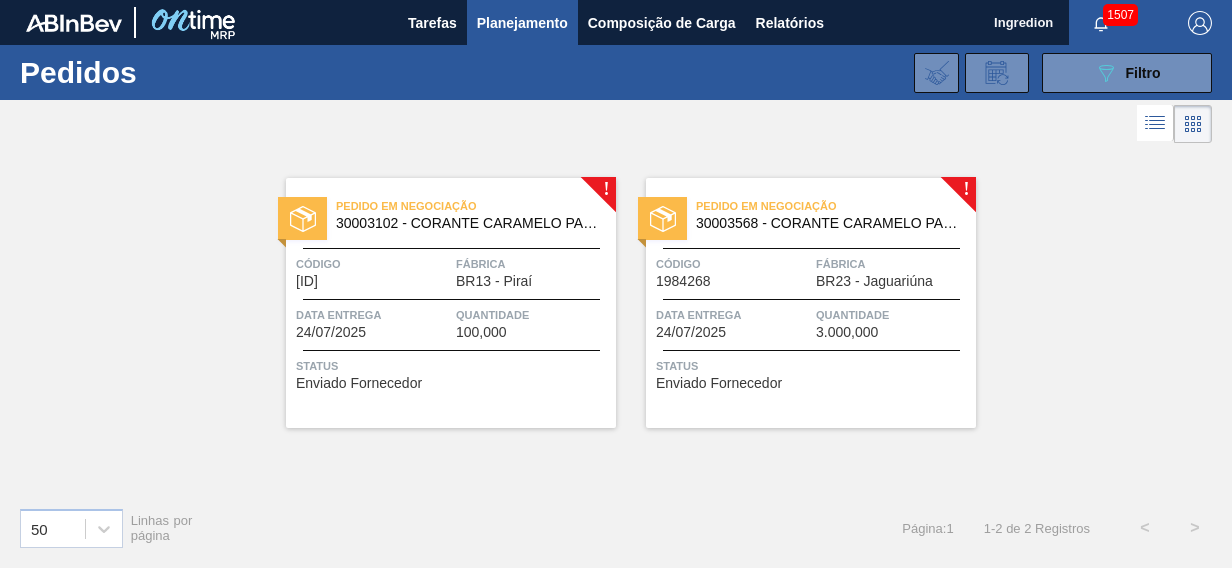 click on "Data entrega" at bounding box center [373, 315] 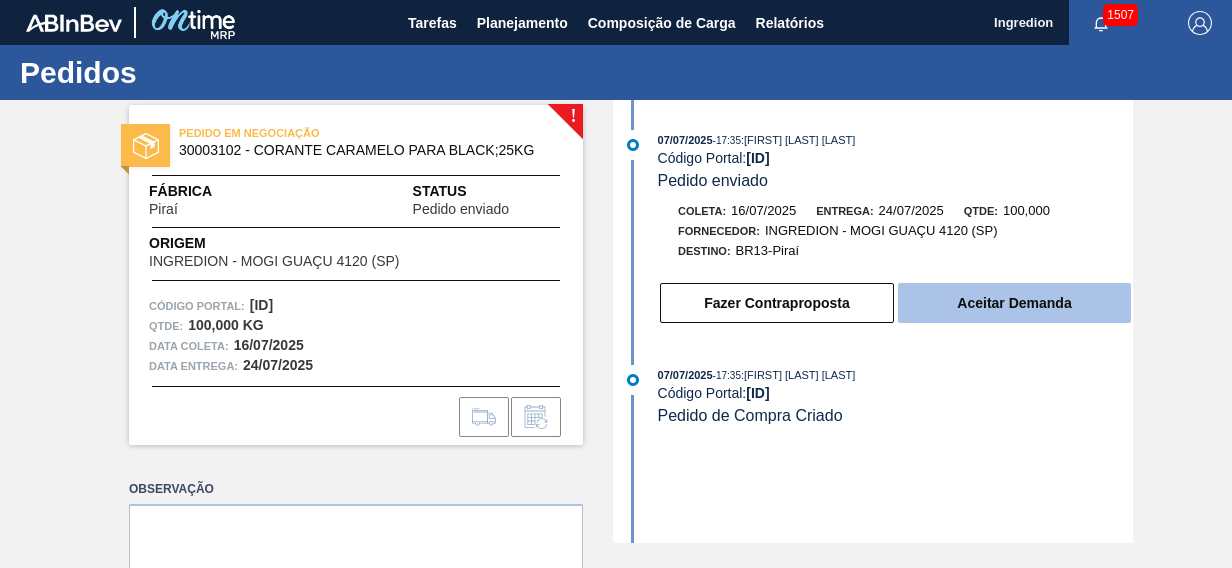 click on "Aceitar Demanda" at bounding box center [1014, 303] 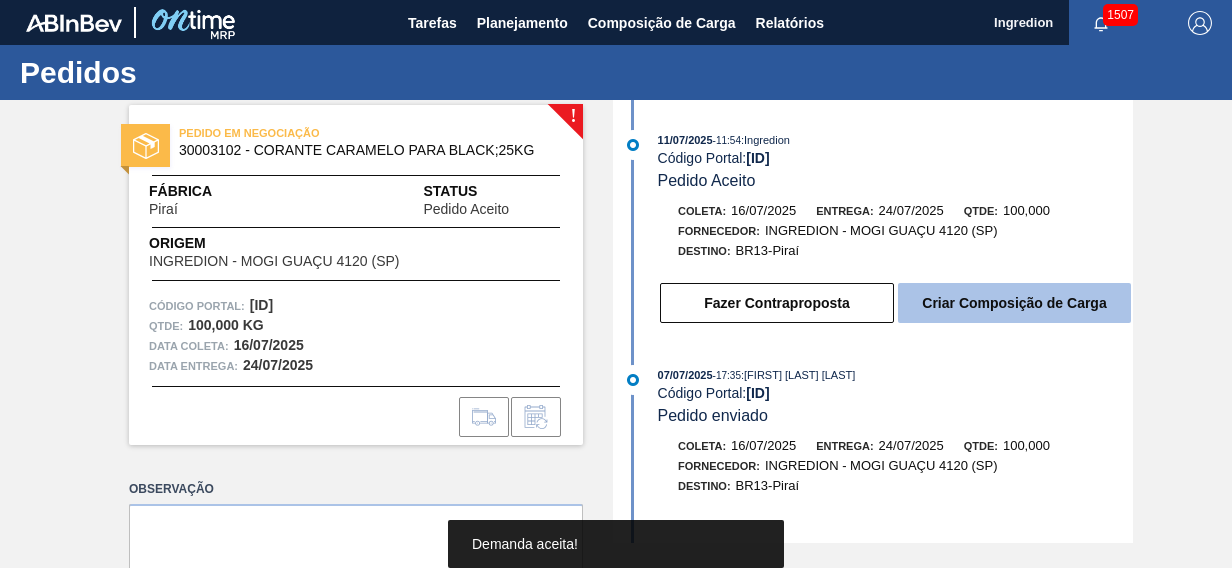 click on "Criar Composição de Carga" at bounding box center (1014, 303) 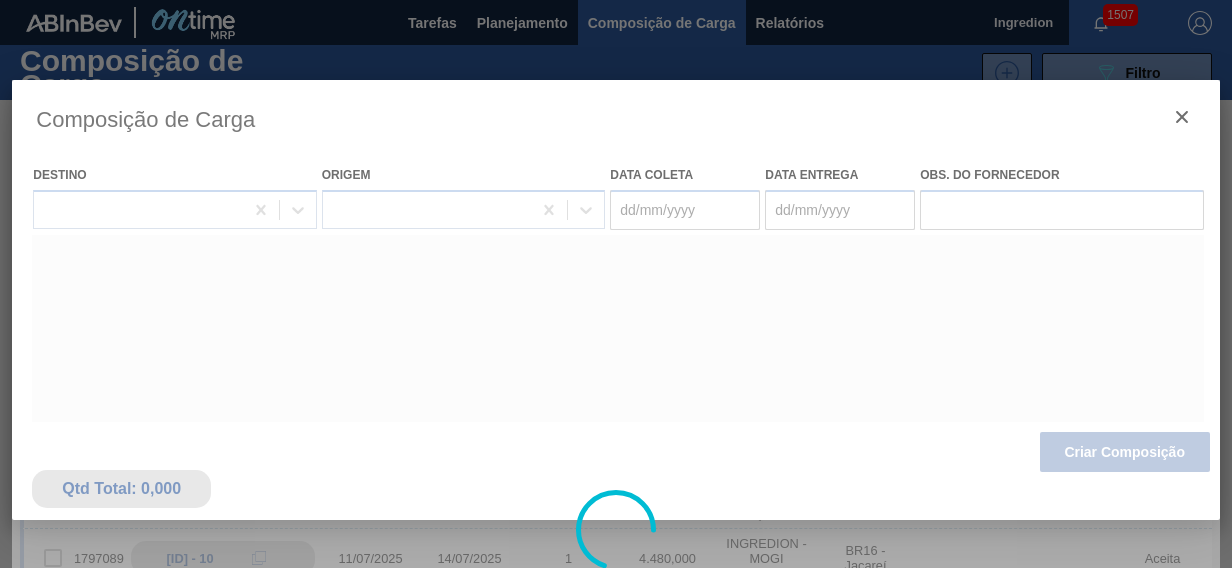 type on "16/07/2025" 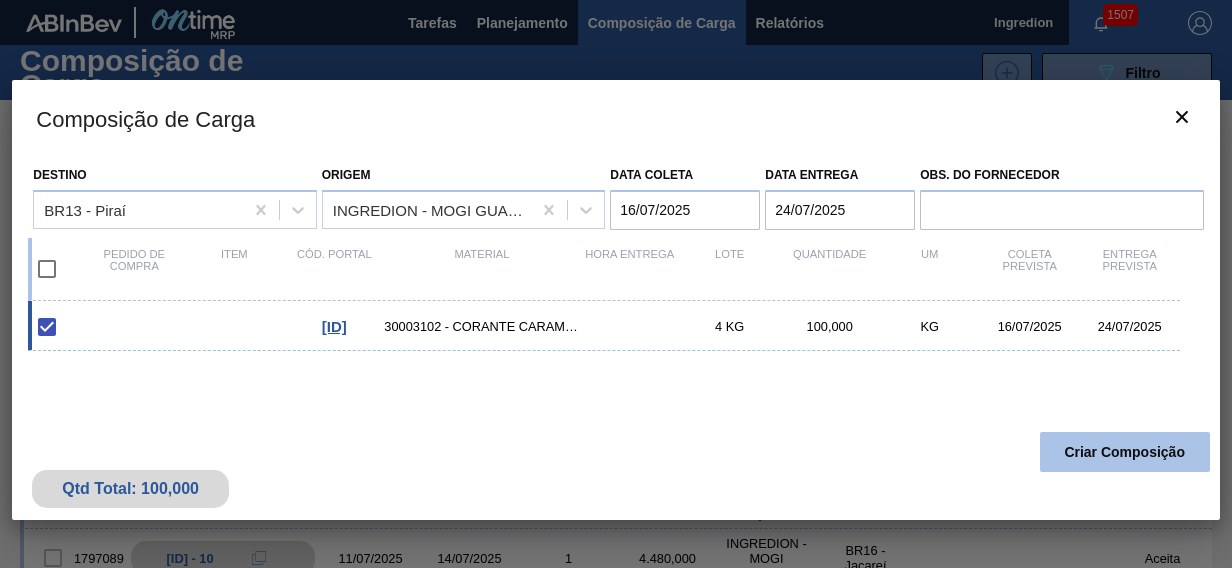 click on "Criar Composição" at bounding box center [1125, 452] 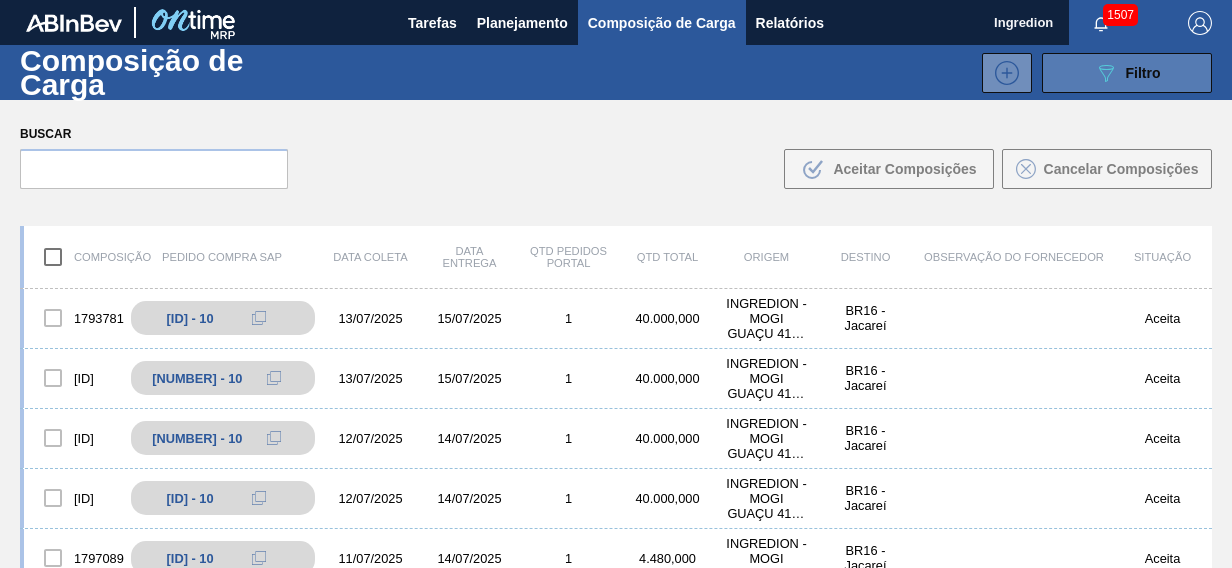 click on "Filtro" at bounding box center [1143, 73] 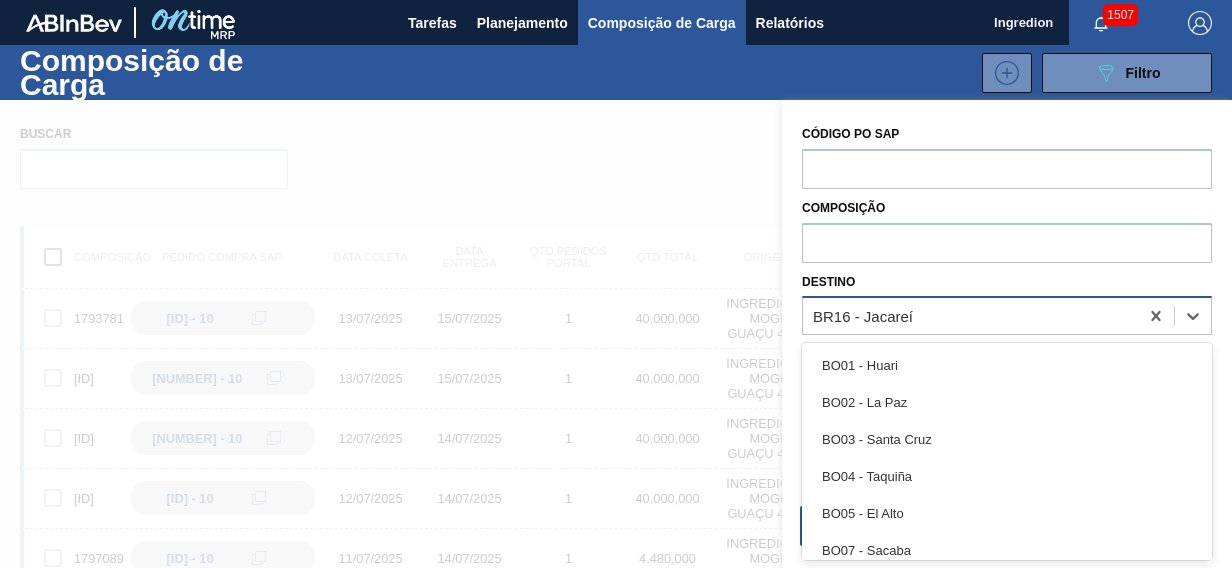 click on "BR16 - Jacareí" at bounding box center [863, 316] 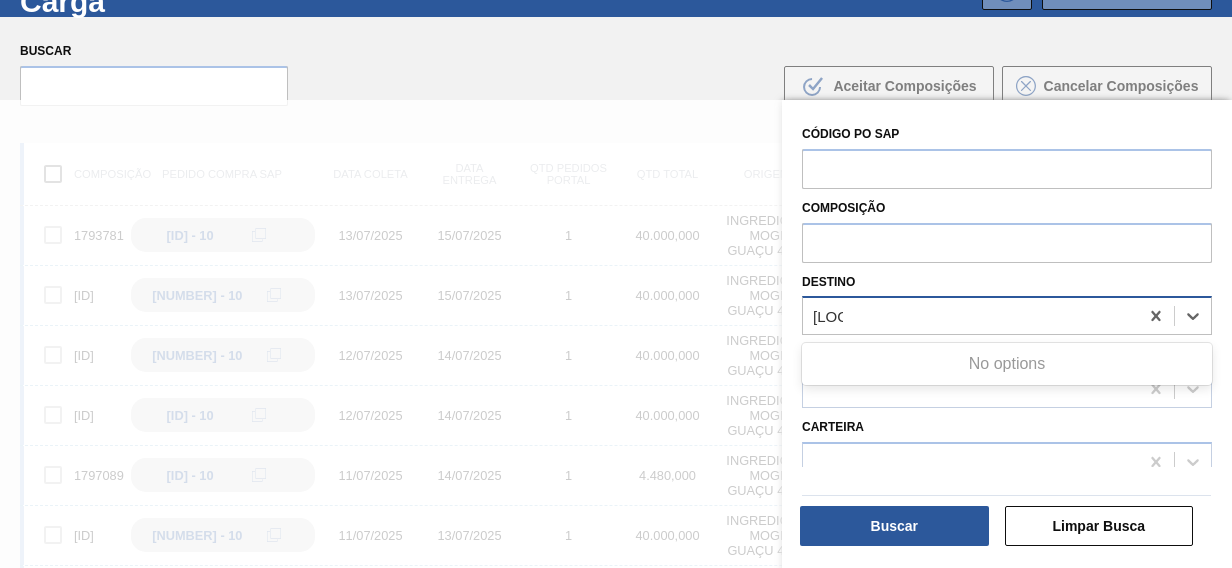type on "pira" 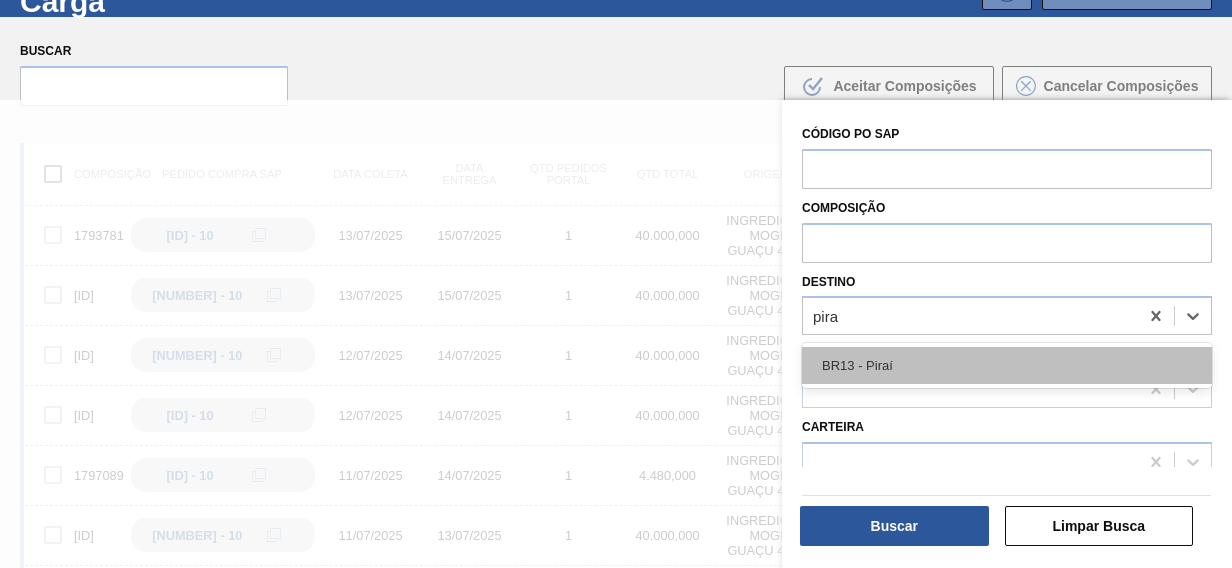 click on "BR13 - Piraí" at bounding box center [1007, 365] 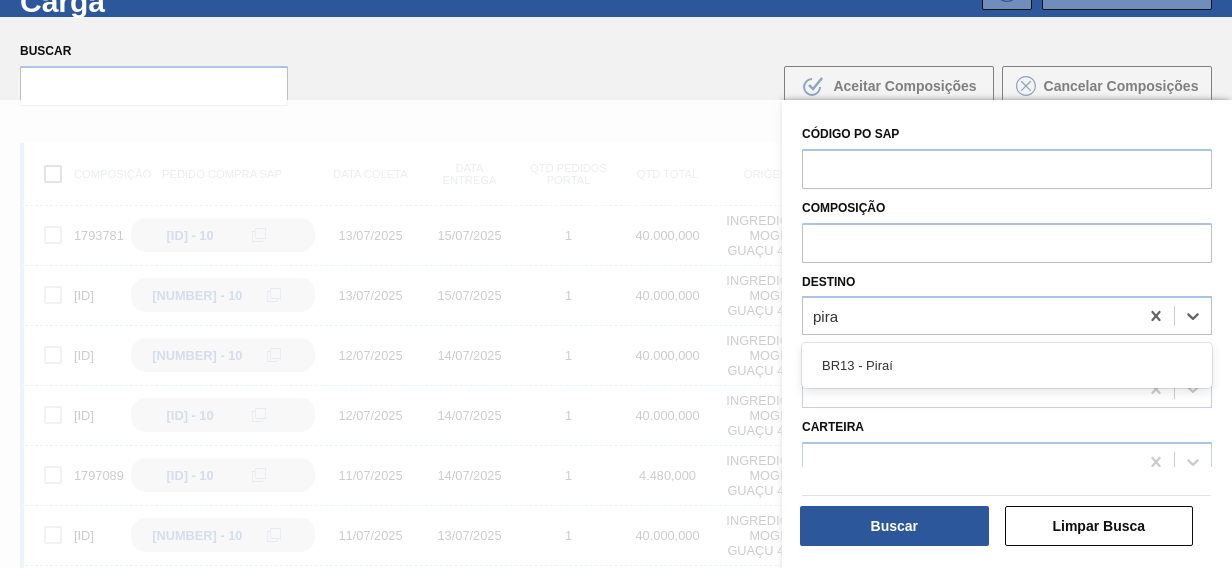 type 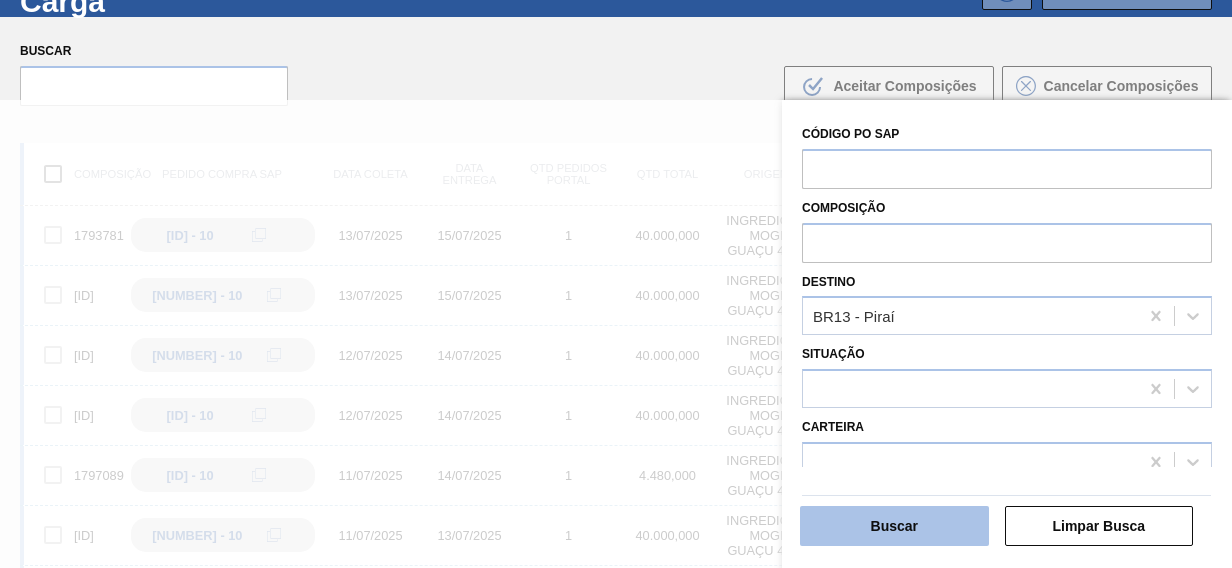 click on "Buscar" at bounding box center (894, 526) 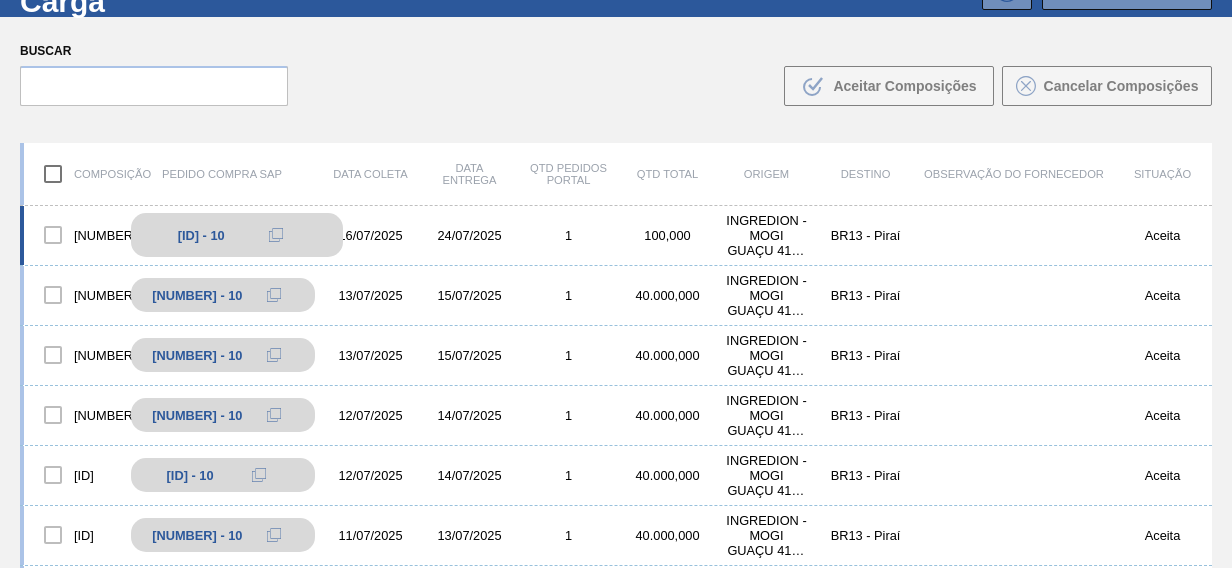 click 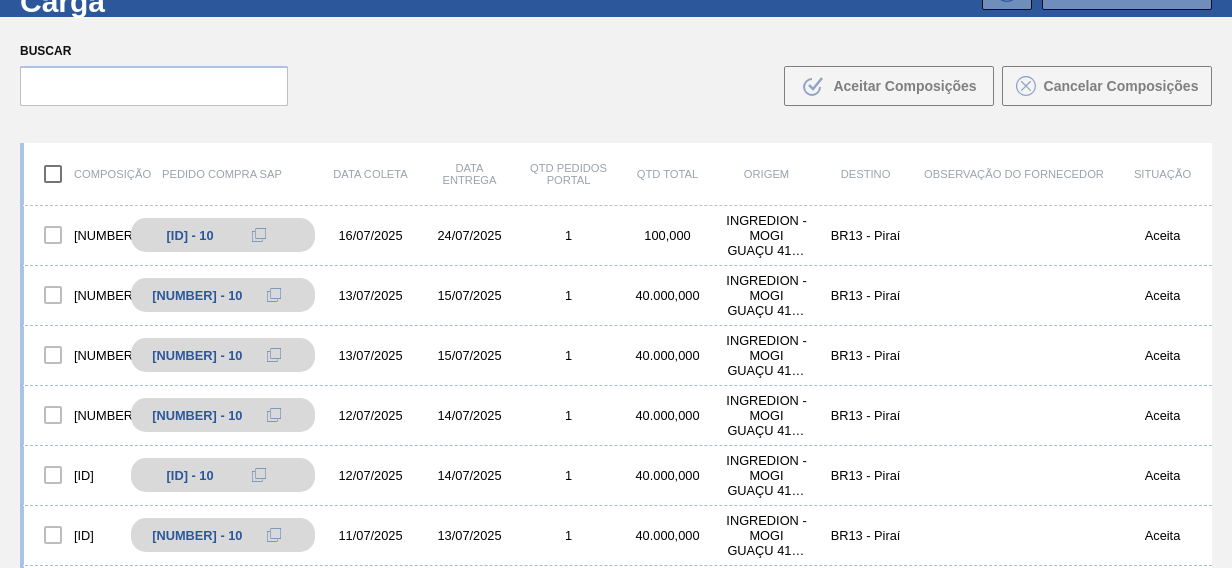 drag, startPoint x: 1229, startPoint y: 140, endPoint x: 1234, endPoint y: 91, distance: 49.25444 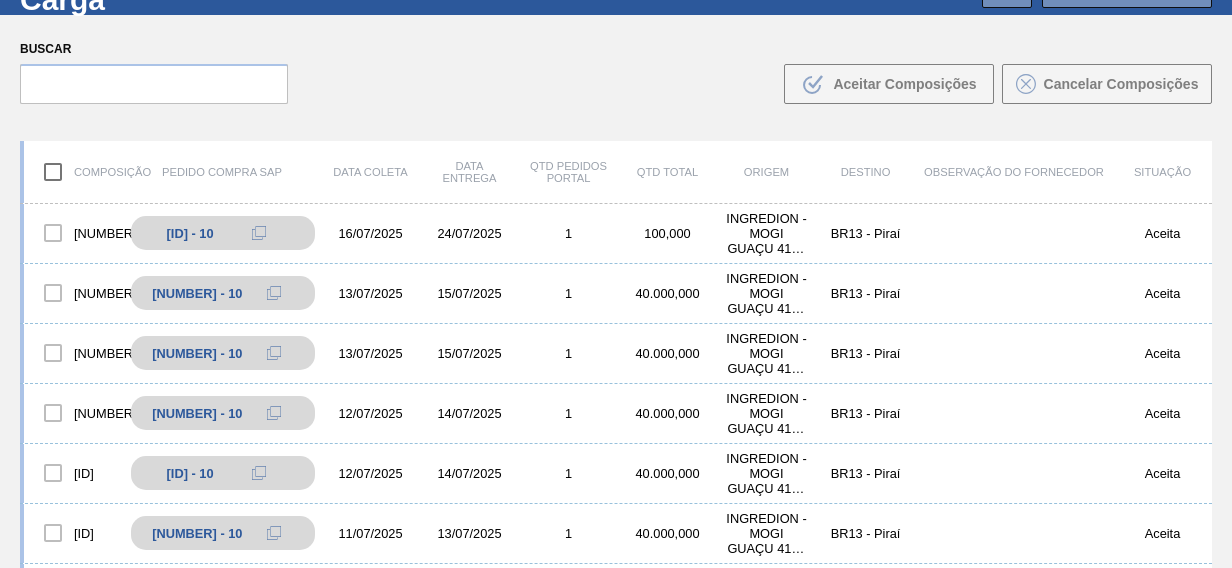 scroll, scrollTop: 0, scrollLeft: 0, axis: both 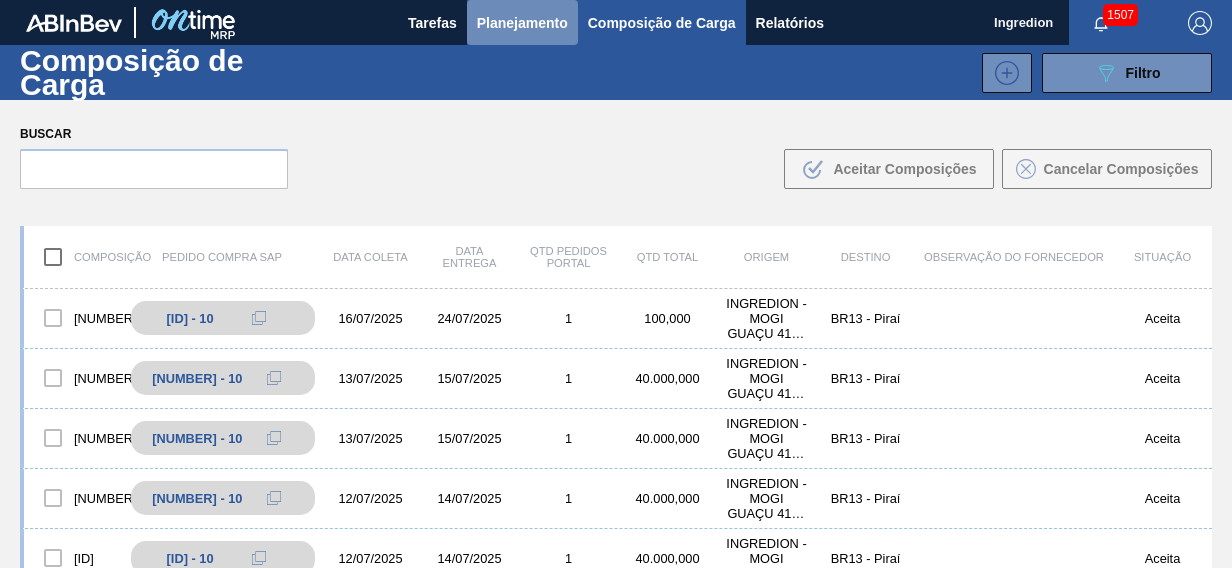 click on "Planejamento" at bounding box center (522, 23) 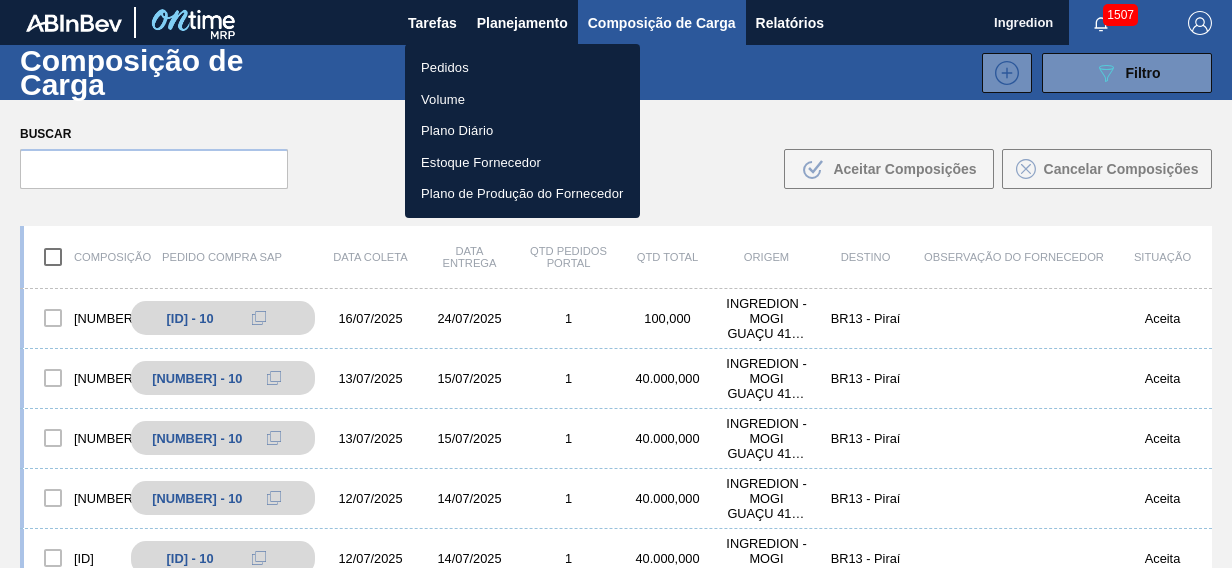 click on "Pedidos" at bounding box center (522, 68) 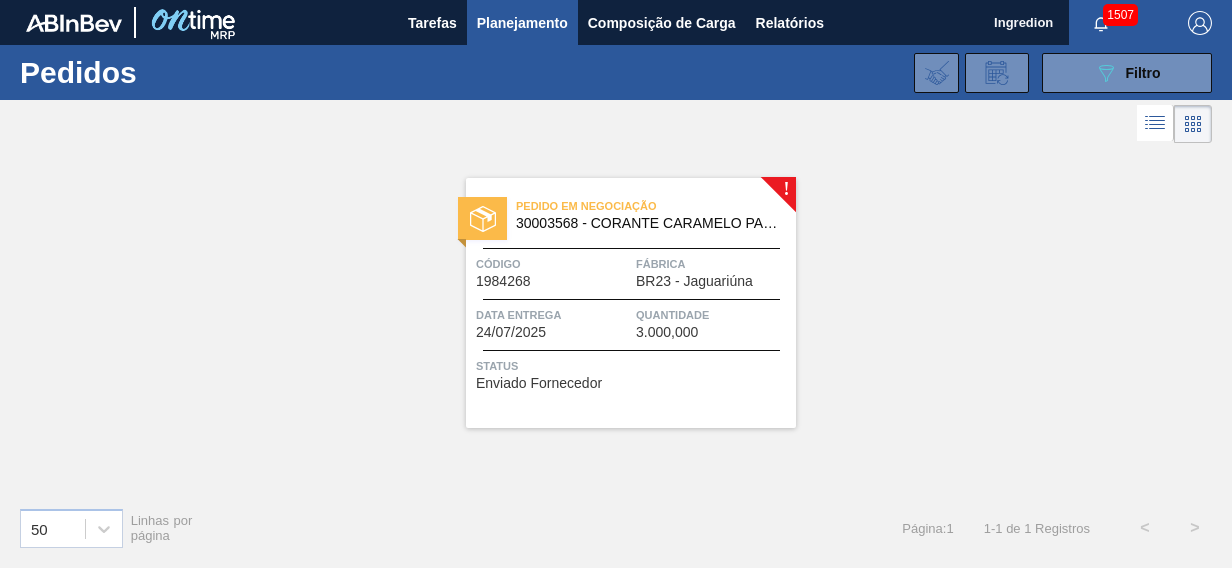 click on "Pedido em Negociação 30003568 - CORANTE CARAMELO PARA BLACK;IBC;CORANTE Código [NUMBER] Fábrica BR23 - [CITY] Data entrega [DATE] Quantidade [QUANTITY] Status Enviado Fornecedor" at bounding box center (631, 303) 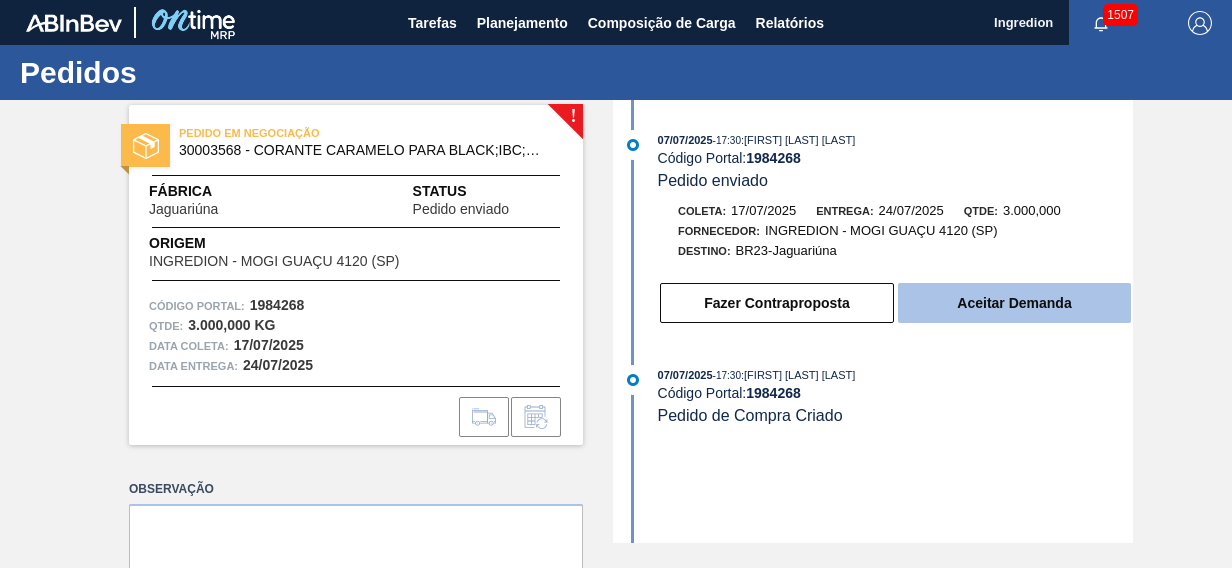 click on "Aceitar Demanda" at bounding box center (1014, 303) 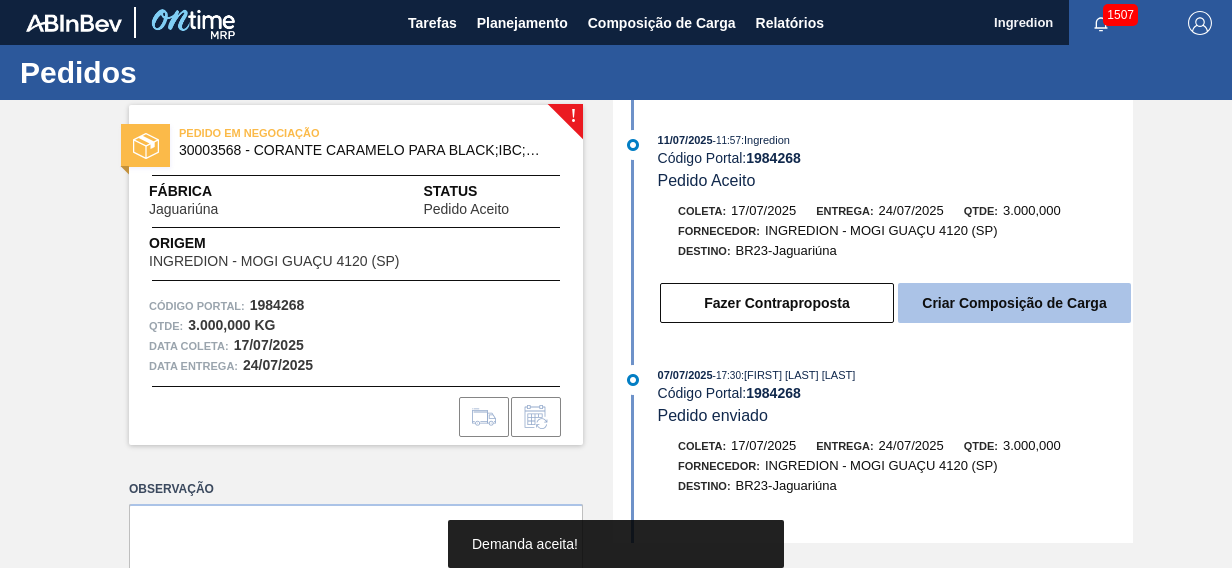 click on "Criar Composição de Carga" at bounding box center (1014, 303) 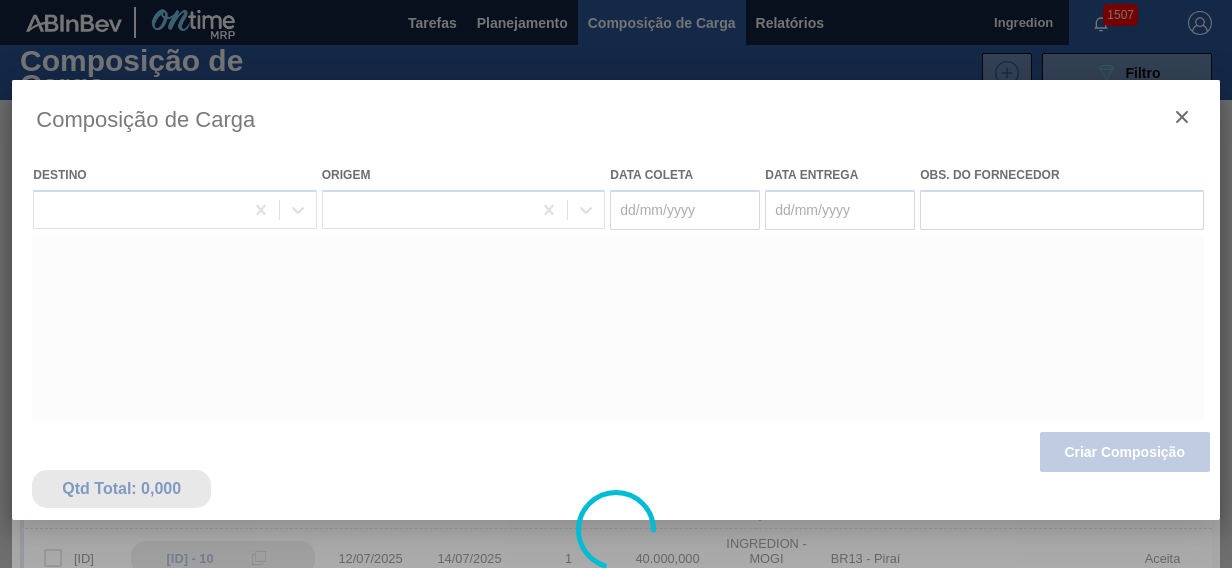 type on "17/07/2025" 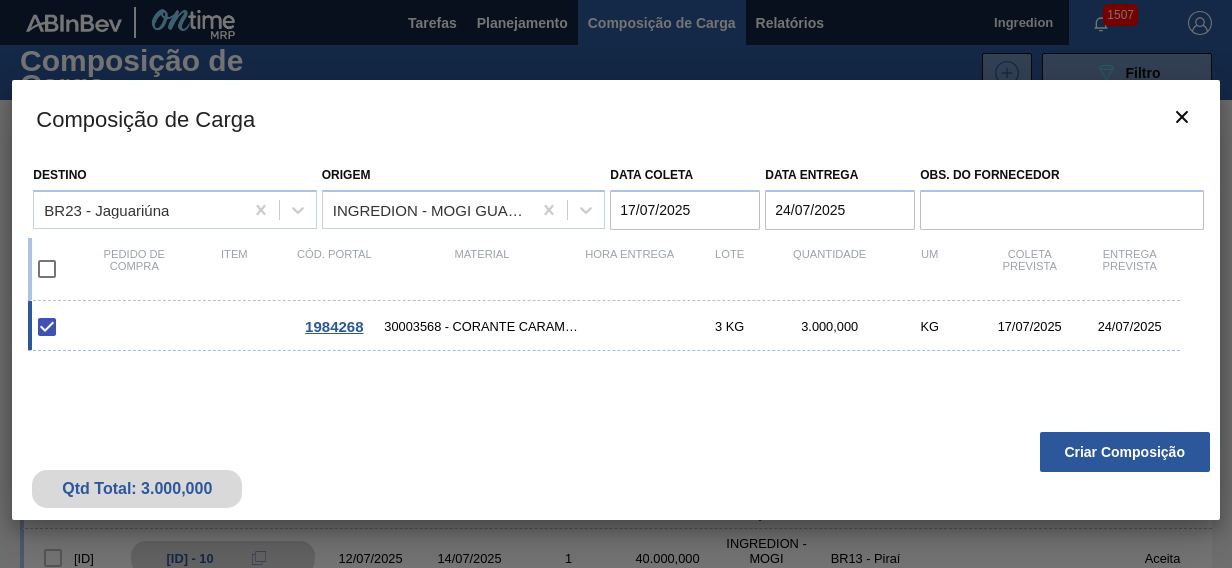 click on "Qtd Total: [QUANTITY] Criar Composição" at bounding box center [615, 471] 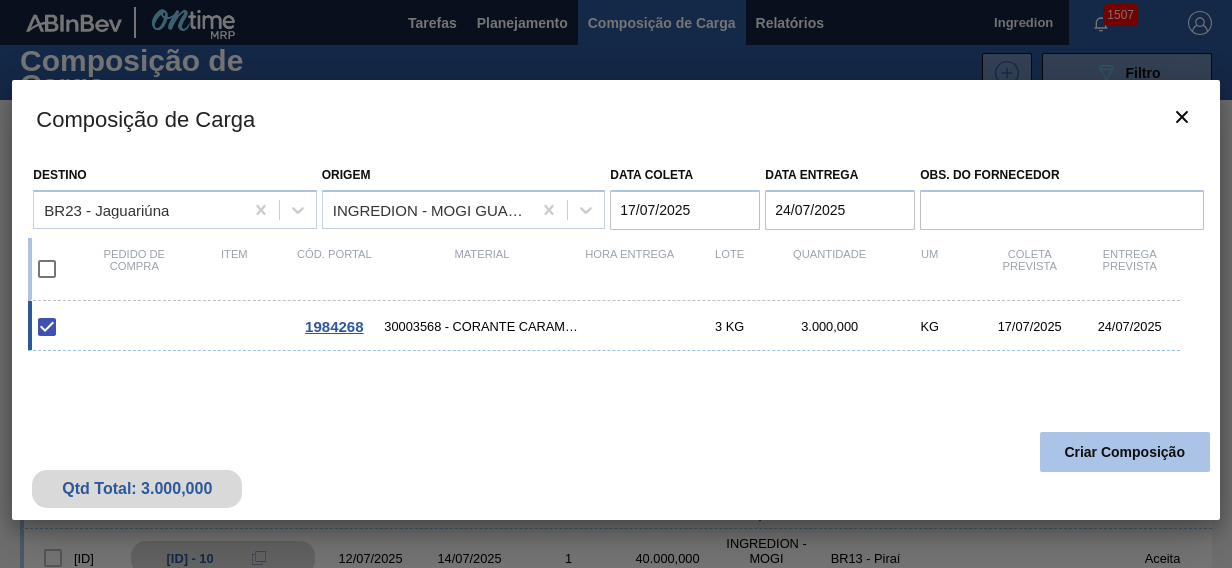 click on "Criar Composição" at bounding box center (1125, 452) 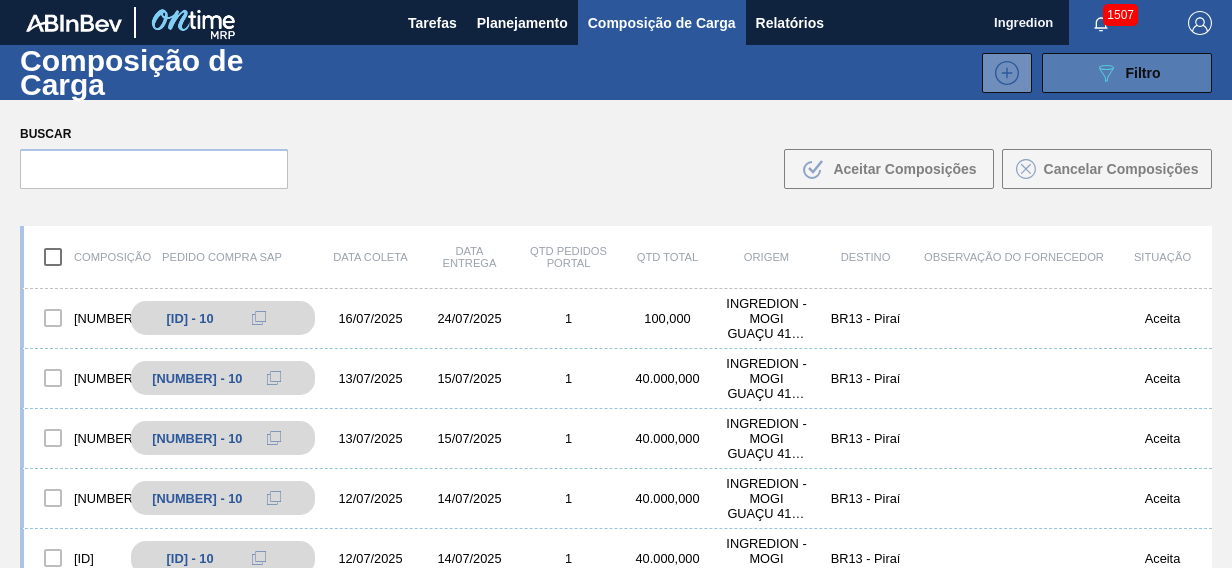 click on "089F7B8B-B2A5-4AFE-B5C0-19BA573D28AC Filtro" at bounding box center [1127, 73] 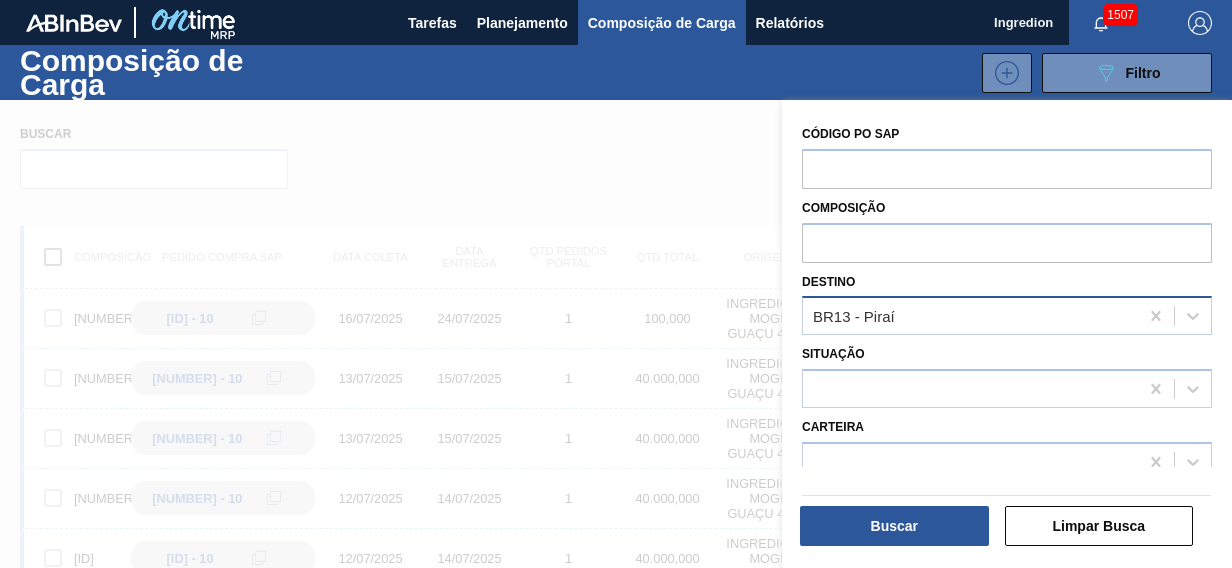 click on "BR13 - Piraí" at bounding box center (854, 316) 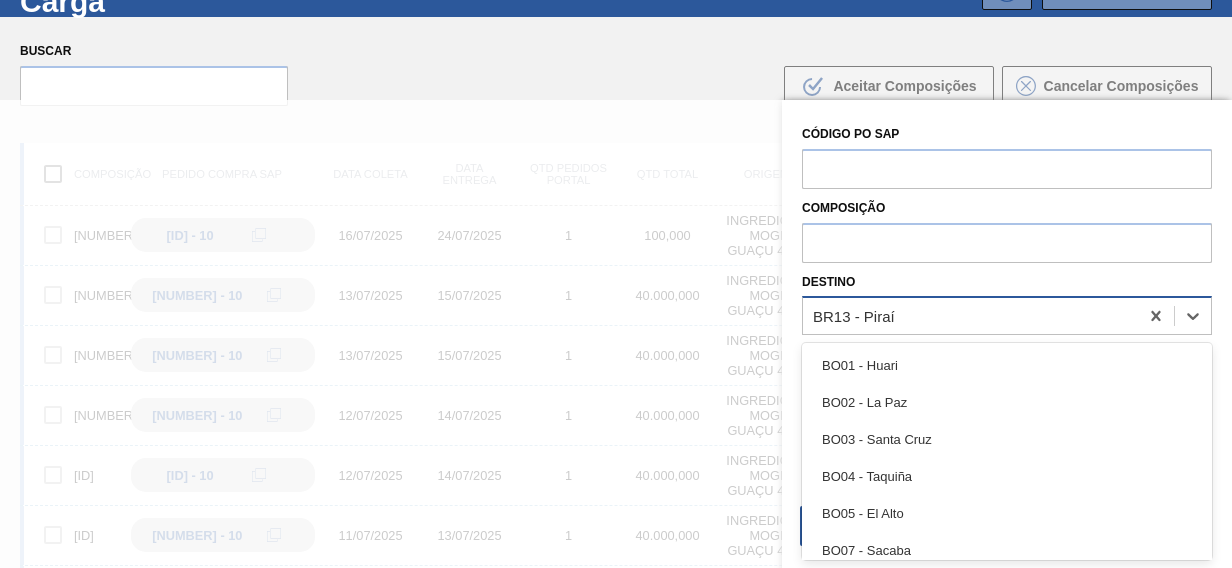 scroll, scrollTop: 83, scrollLeft: 0, axis: vertical 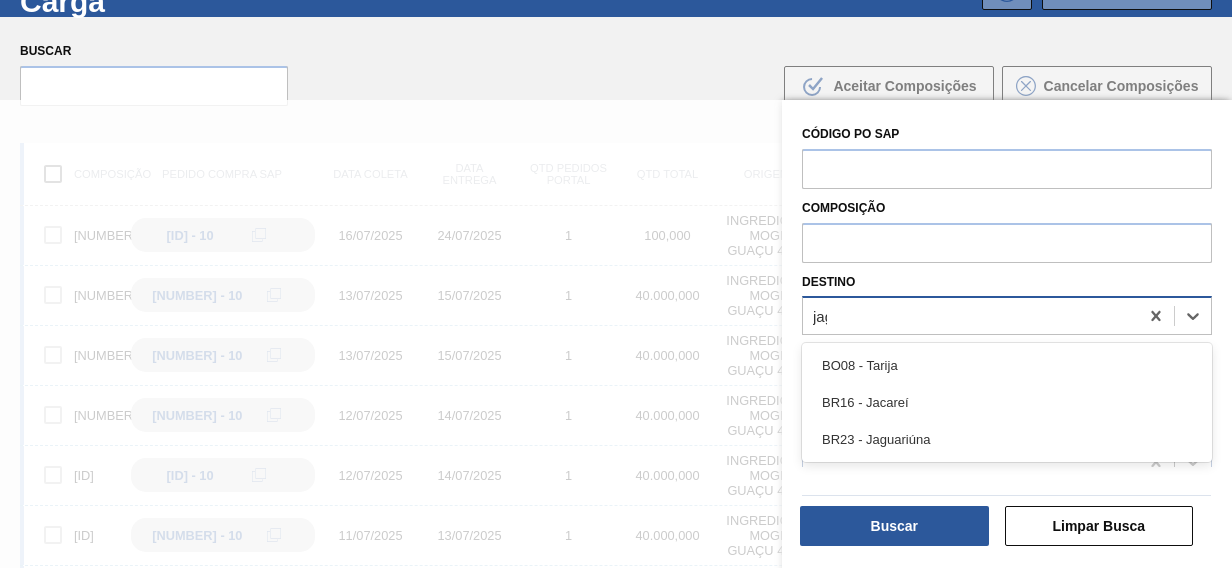 type on "jagu" 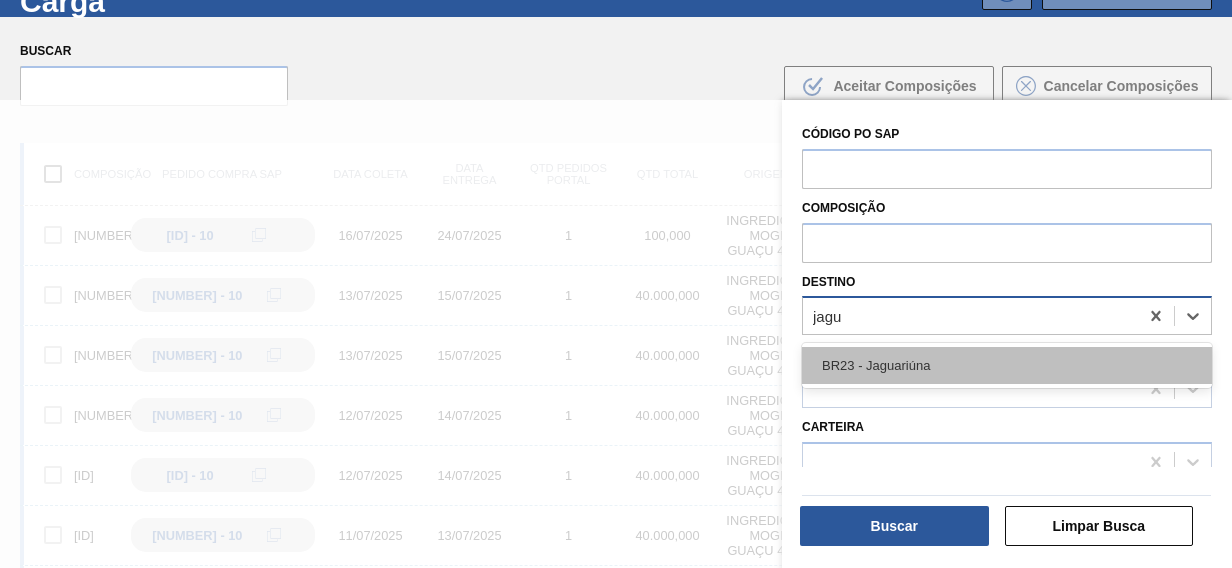 click on "BR23 - Jaguariúna" at bounding box center [1007, 365] 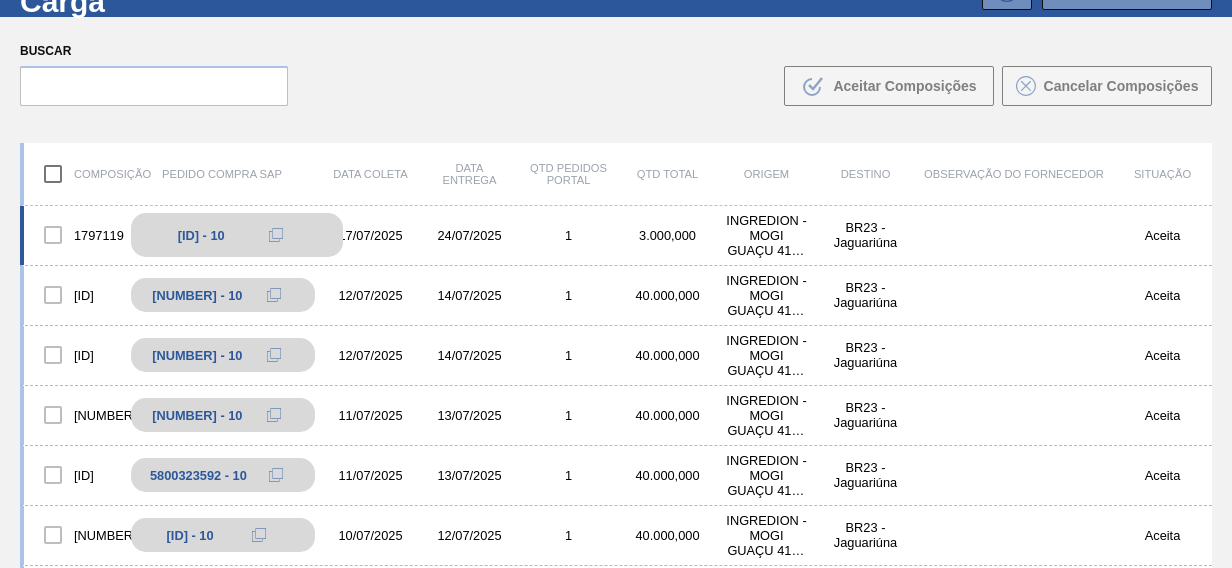 click at bounding box center (276, 235) 